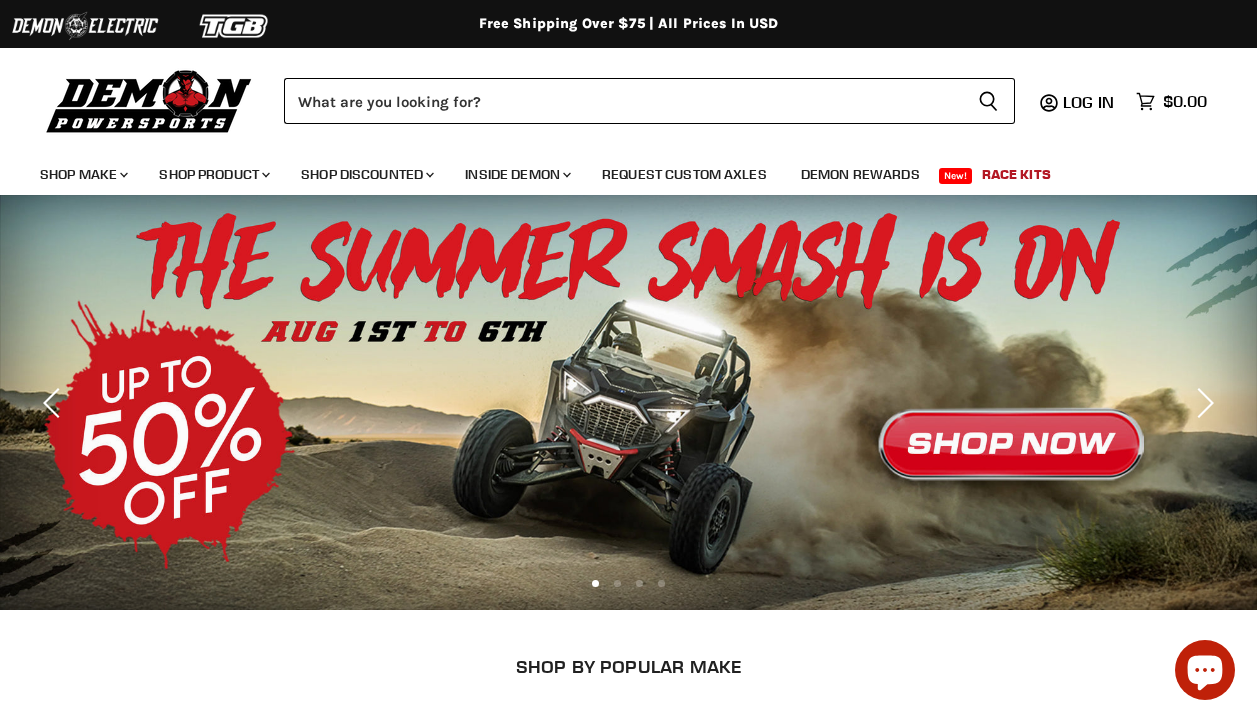 scroll, scrollTop: 0, scrollLeft: 0, axis: both 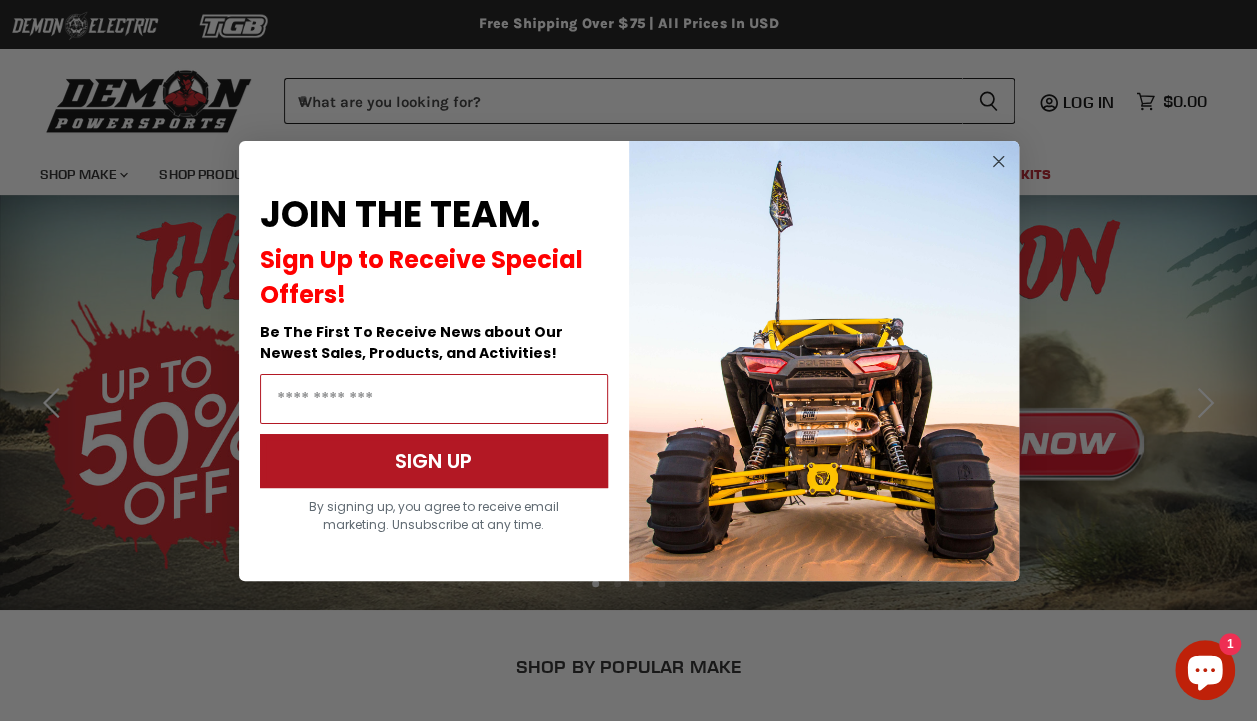 click 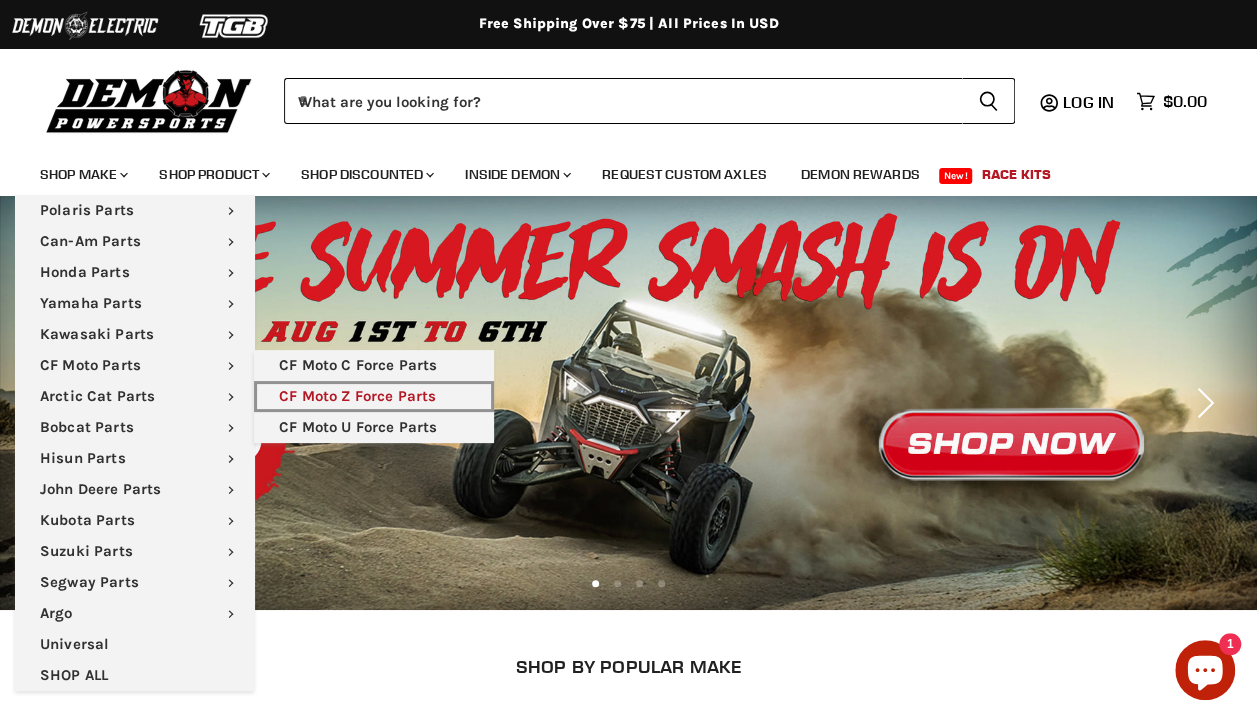 click on "CF Moto Z Force Parts" at bounding box center (374, 396) 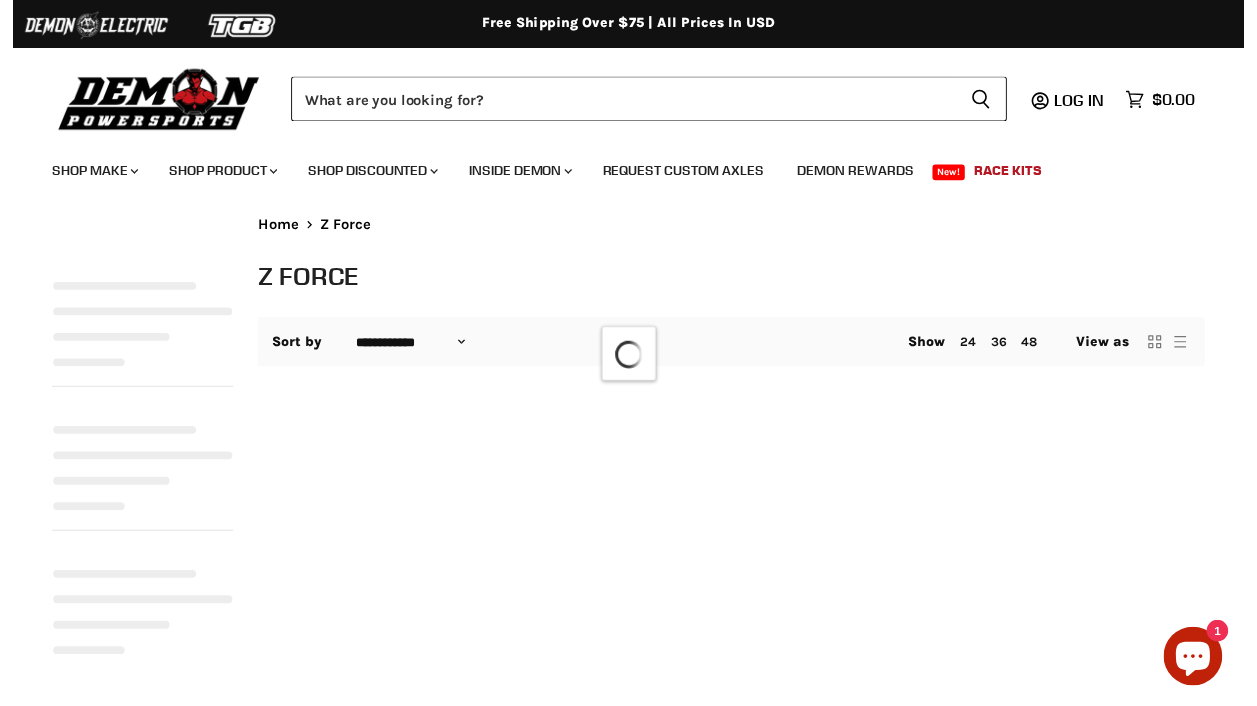 scroll, scrollTop: 0, scrollLeft: 0, axis: both 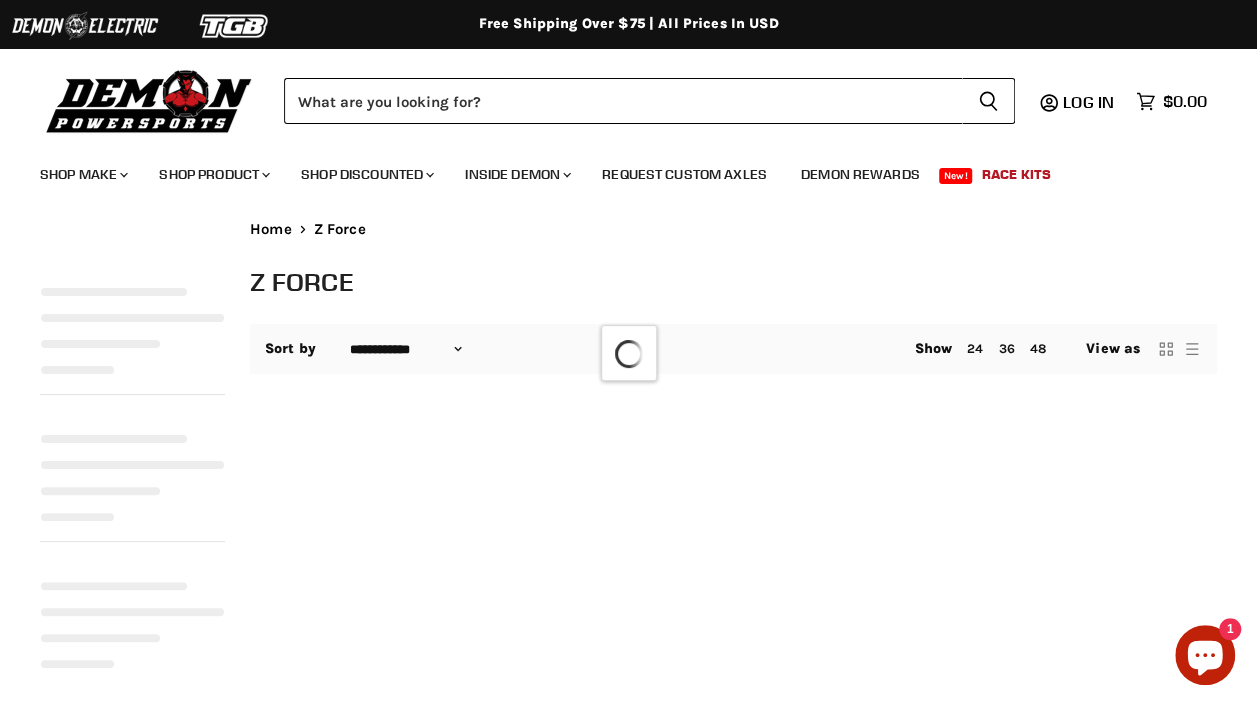 select on "**********" 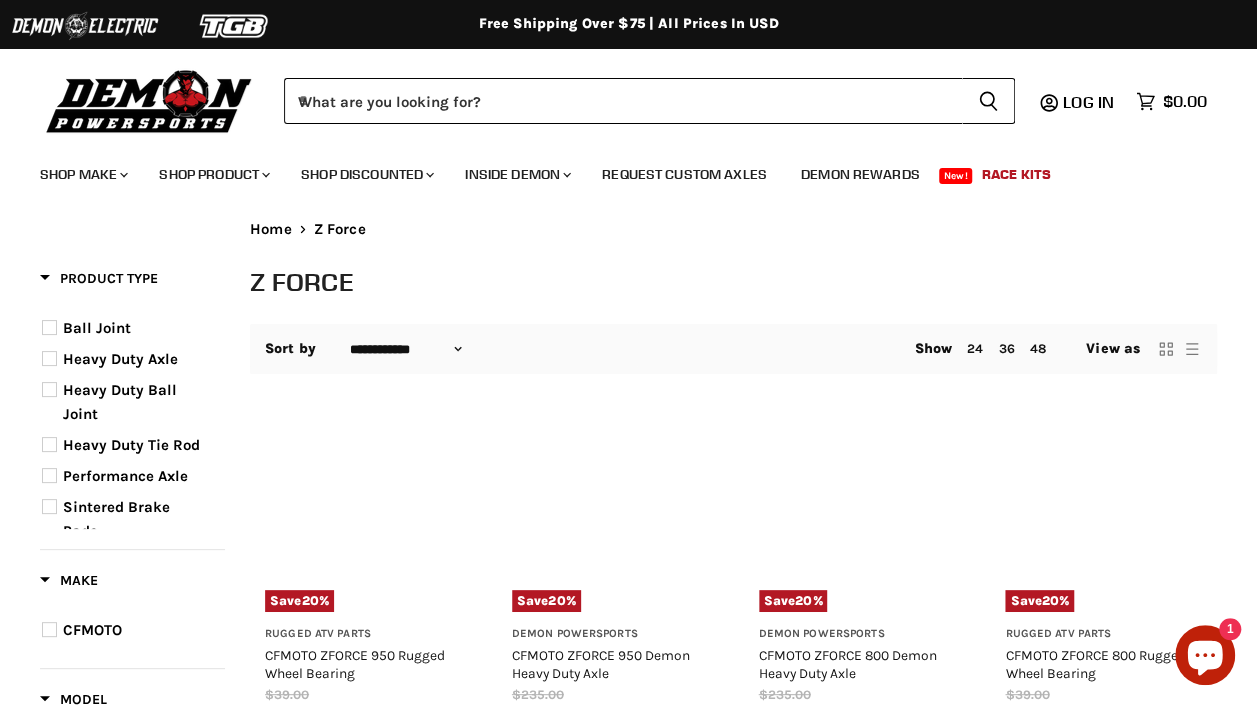 scroll, scrollTop: 0, scrollLeft: 0, axis: both 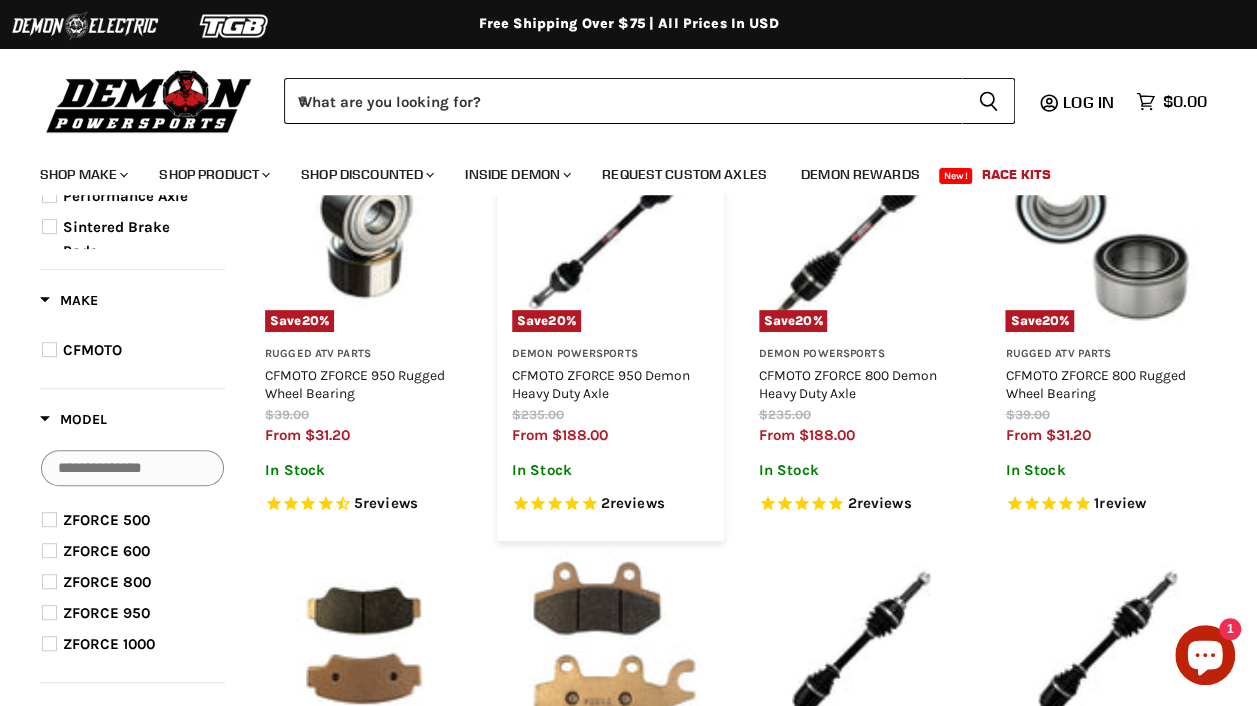 click on "CFMOTO ZFORCE 950 Demon Heavy Duty Axle" at bounding box center (610, 384) 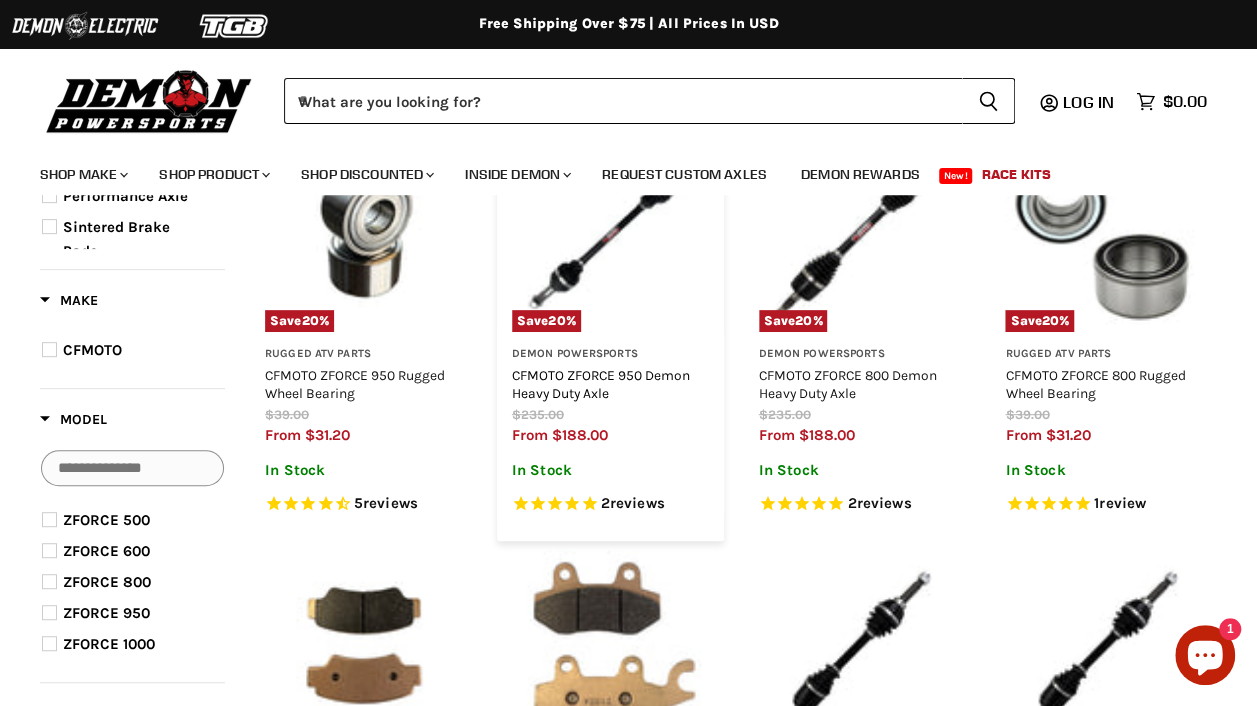 click on "CFMOTO ZFORCE 950 Demon Heavy Duty Axle" at bounding box center (601, 384) 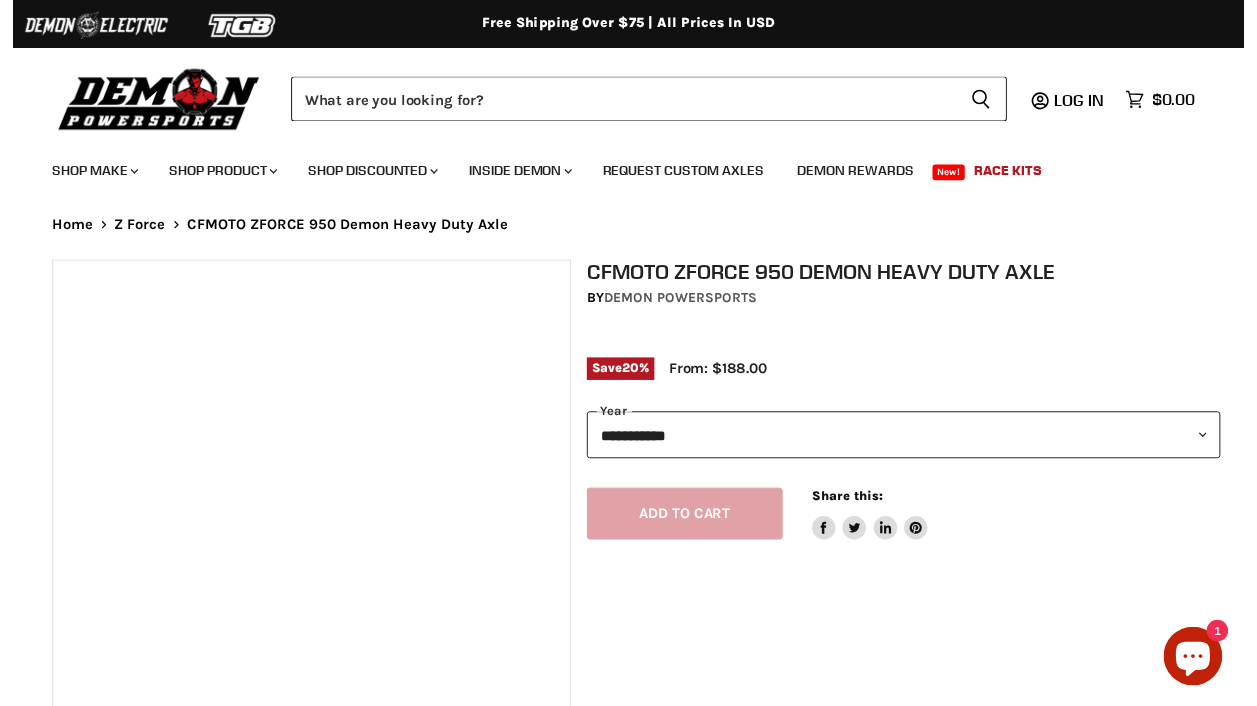 scroll, scrollTop: 0, scrollLeft: 0, axis: both 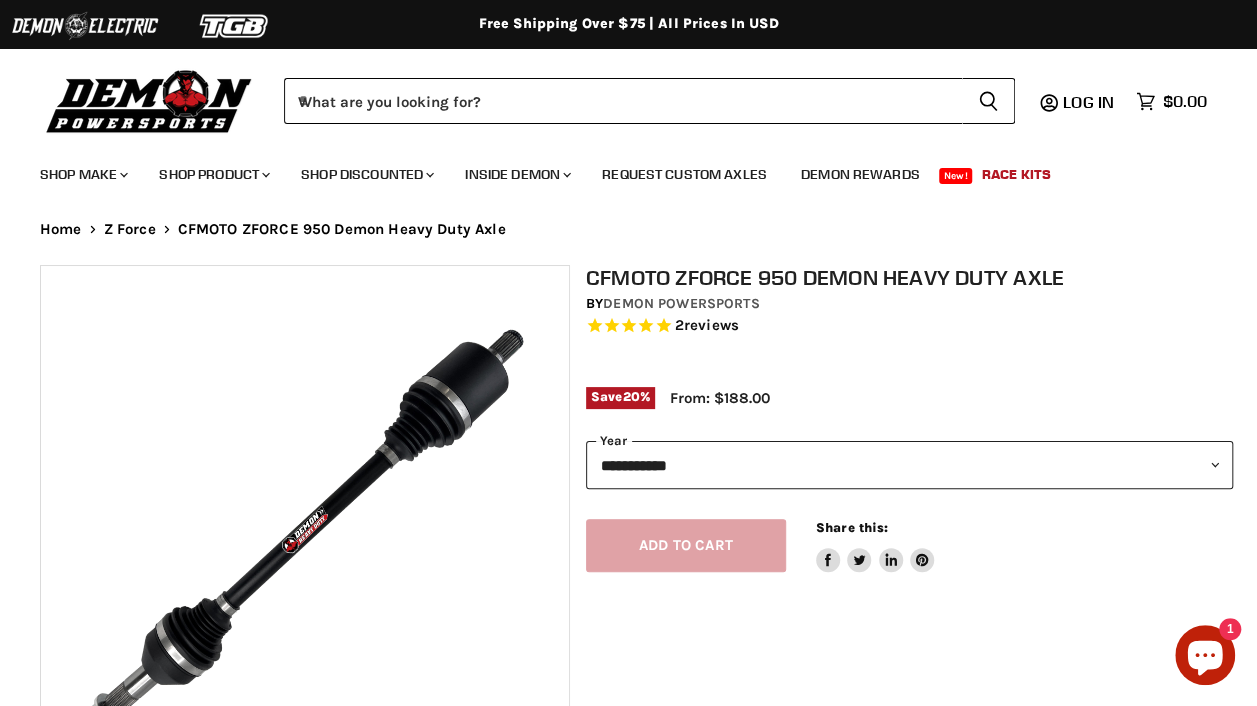 click on "**********" at bounding box center [909, 465] 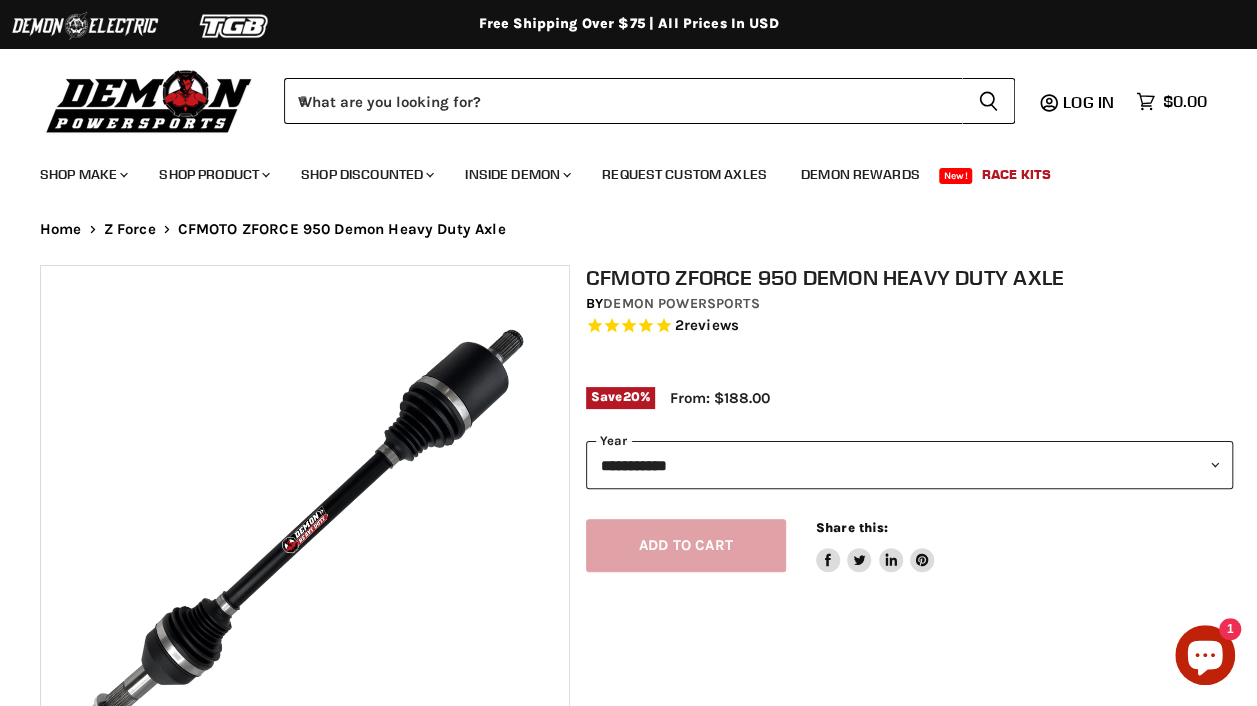 select on "****" 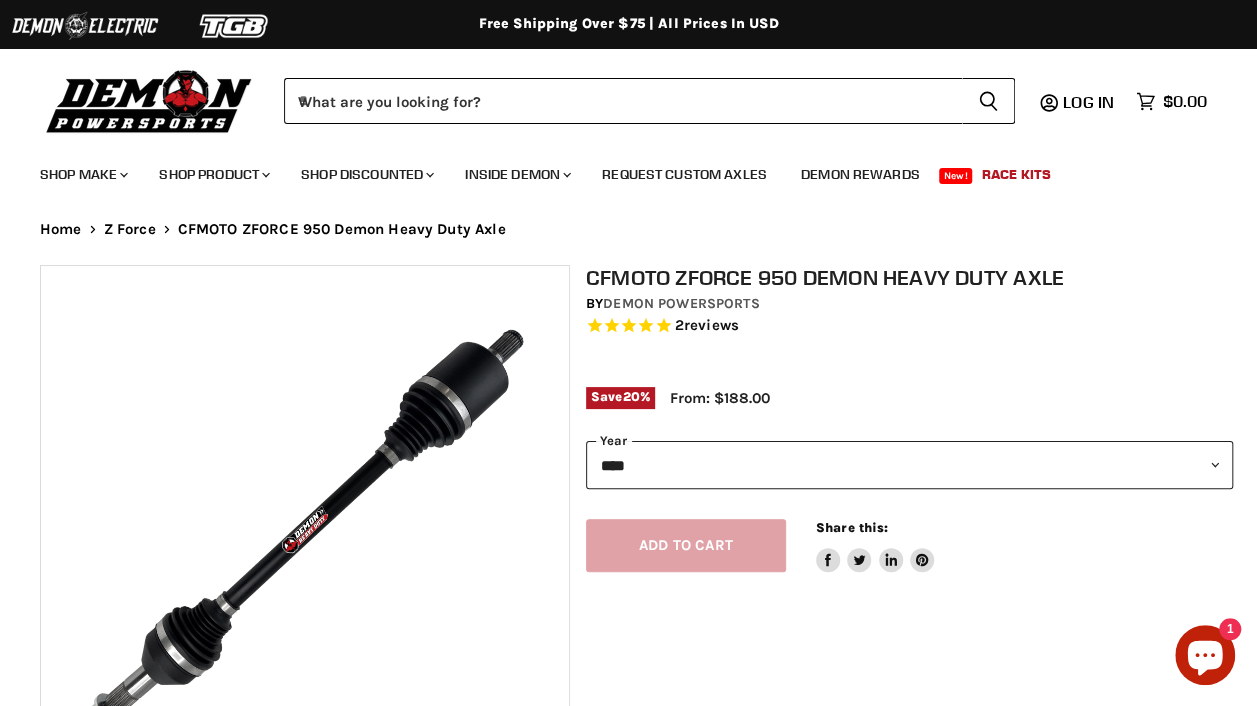 click on "**********" at bounding box center (909, 465) 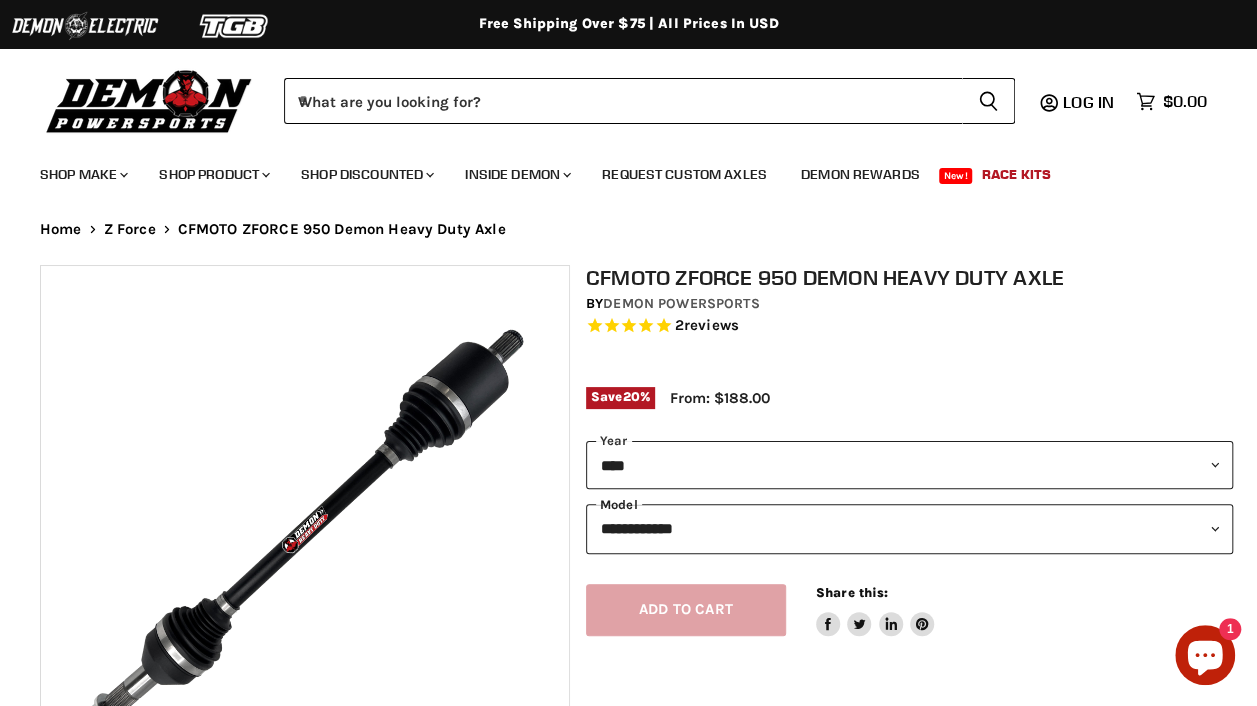 click on "**********" at bounding box center [909, 528] 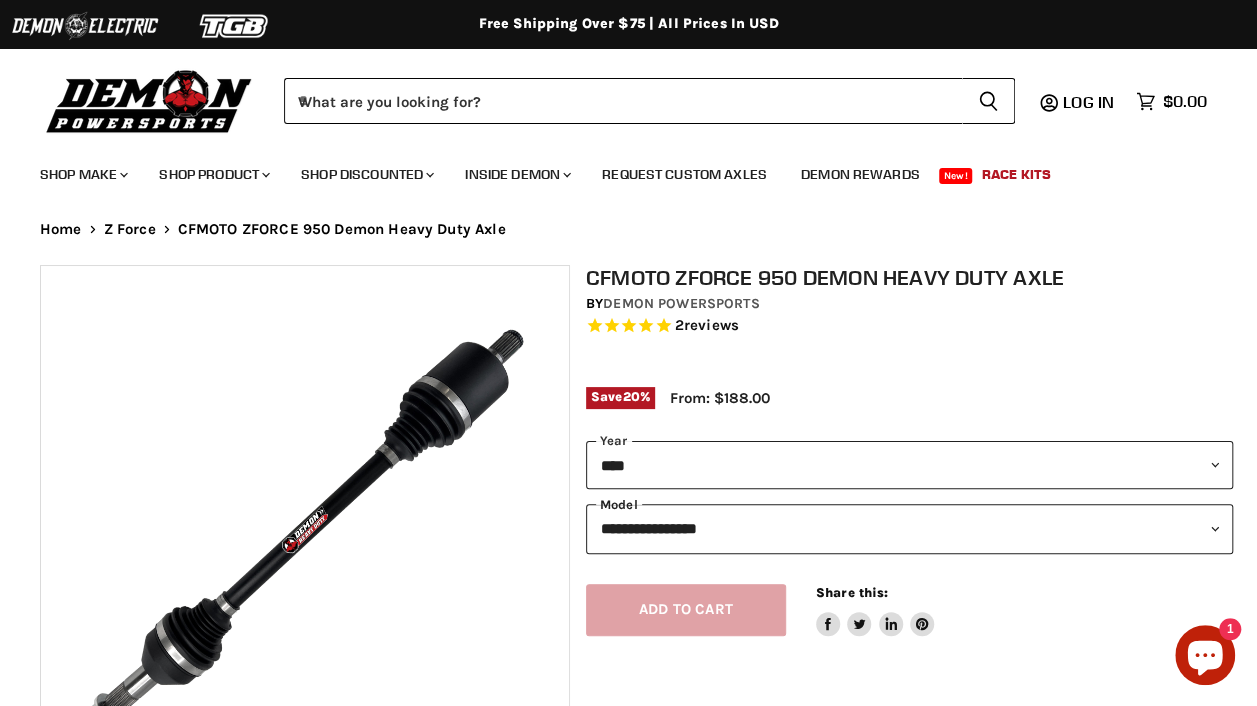click on "**********" at bounding box center (909, 528) 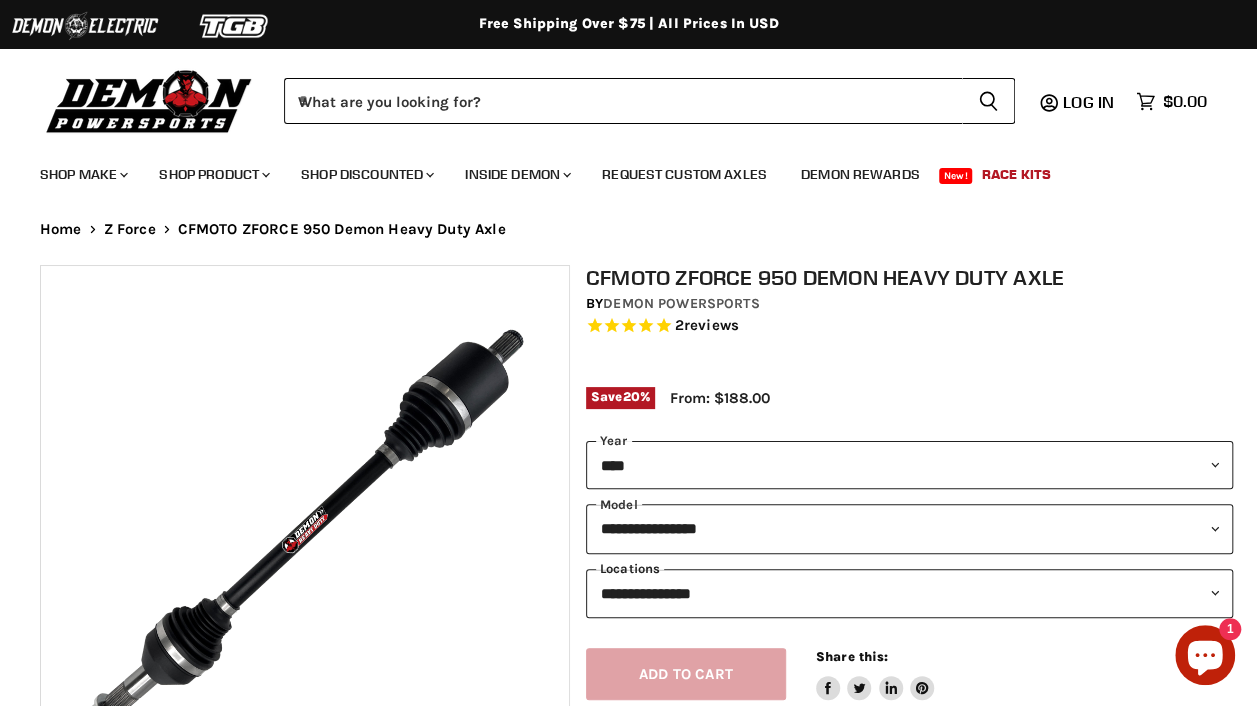 click on "**********" at bounding box center [909, 593] 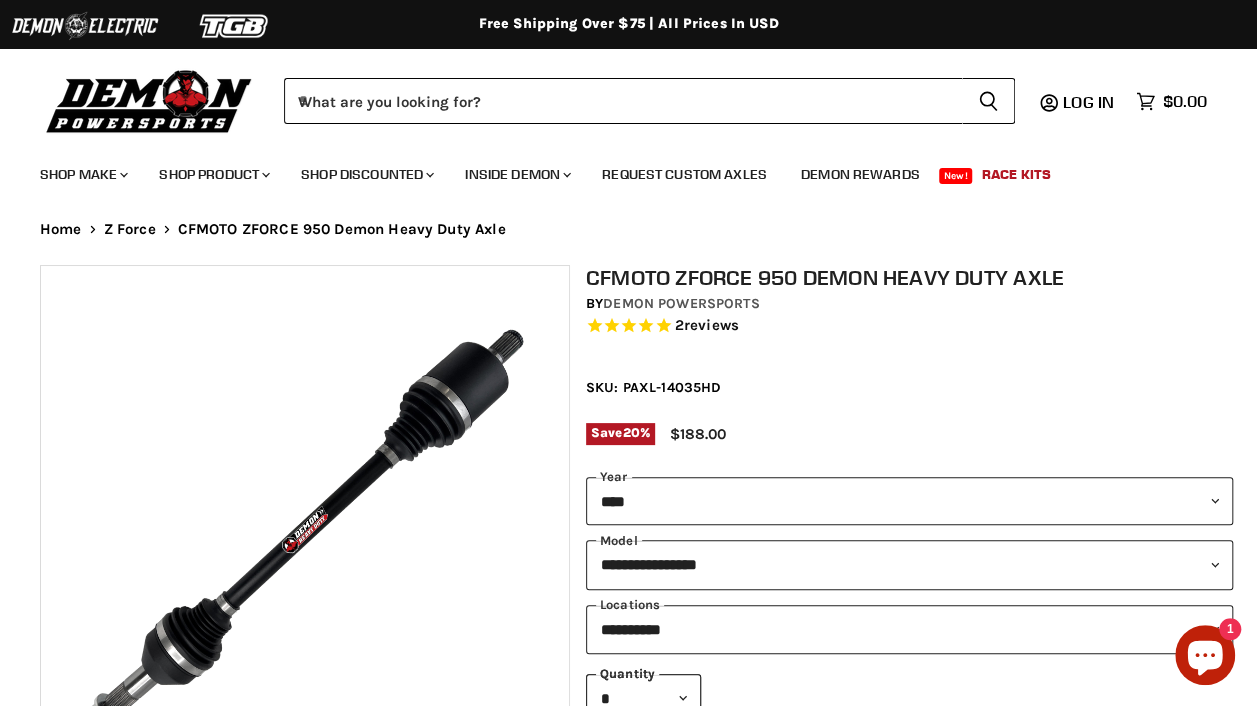 click on "SKU: PAXL-14035HD" at bounding box center [909, 387] 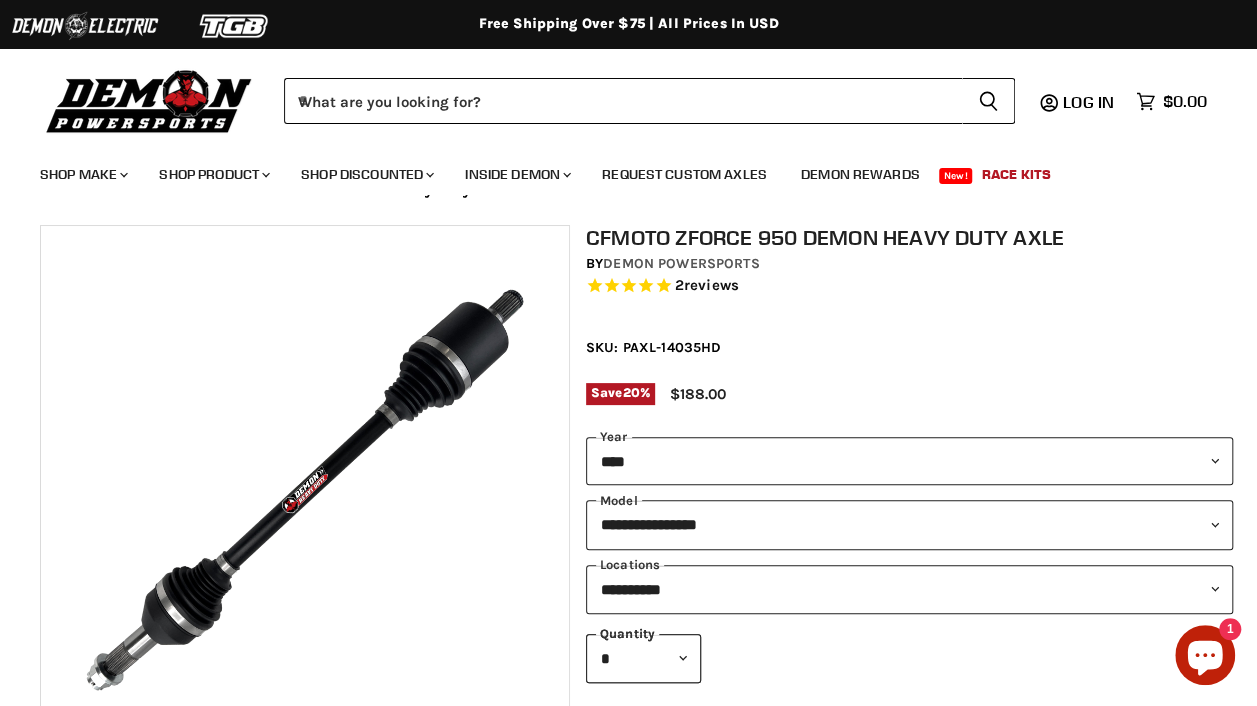 scroll, scrollTop: 200, scrollLeft: 0, axis: vertical 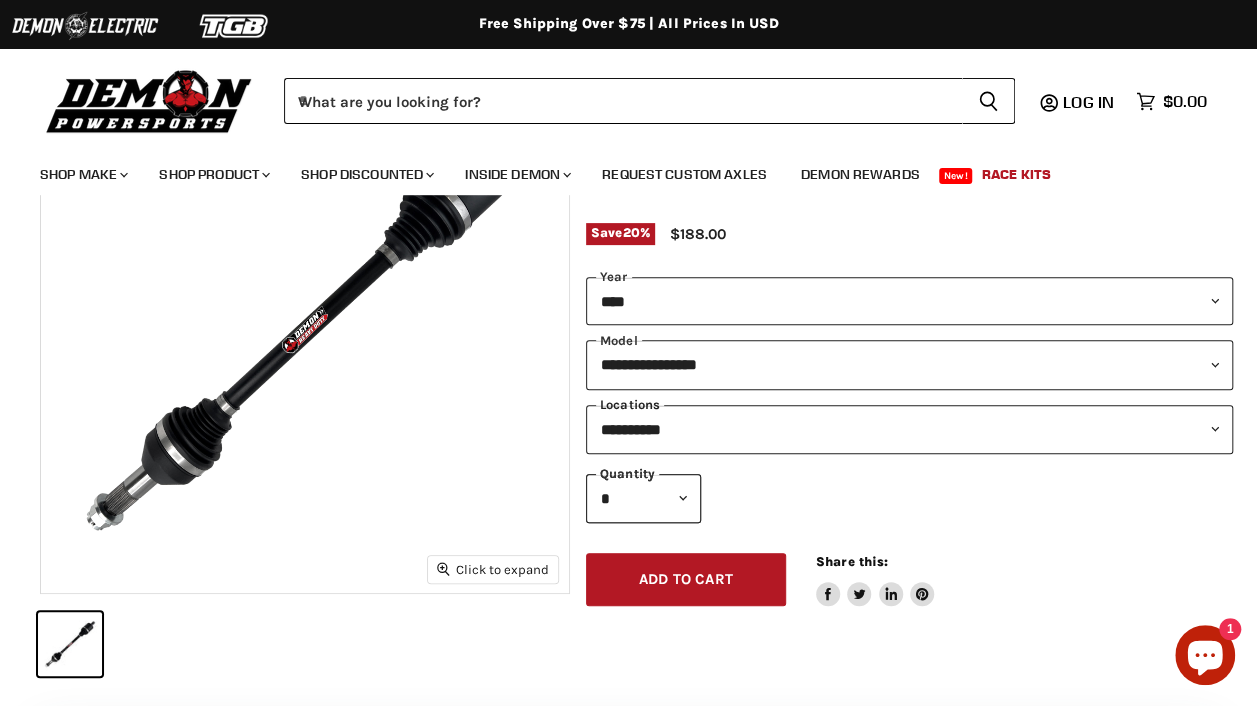 click on "**********" at bounding box center [909, 429] 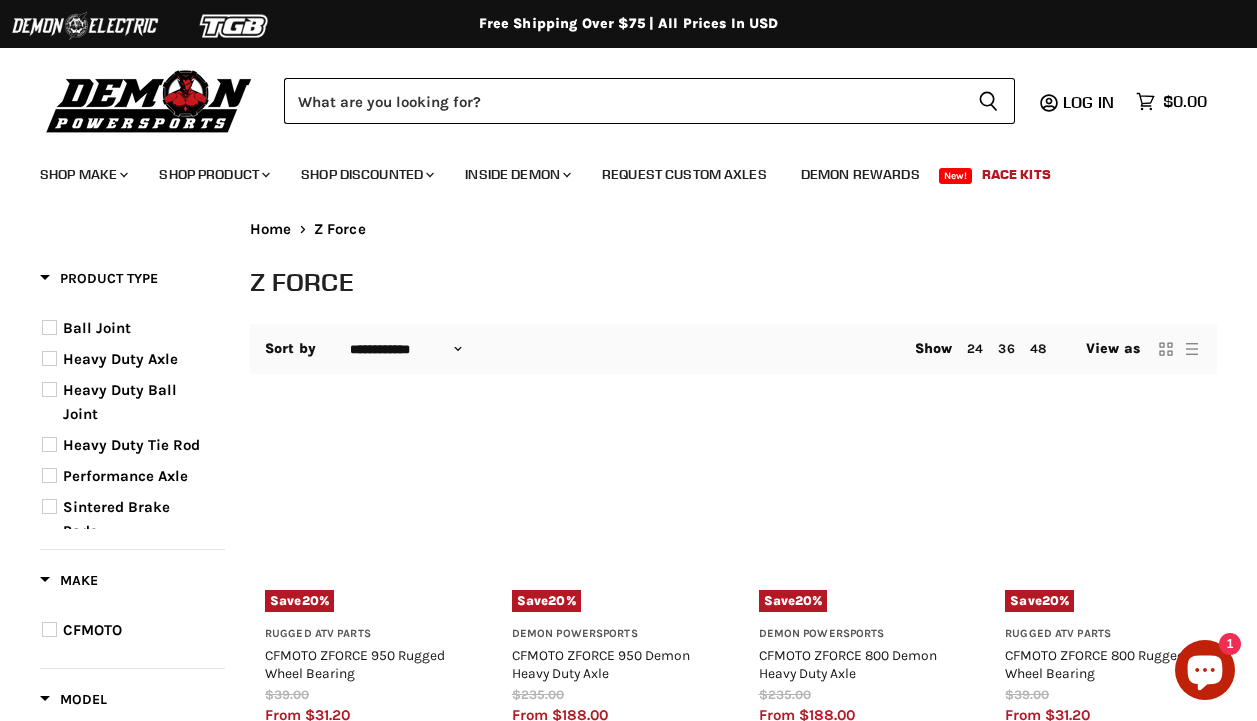 select on "**********" 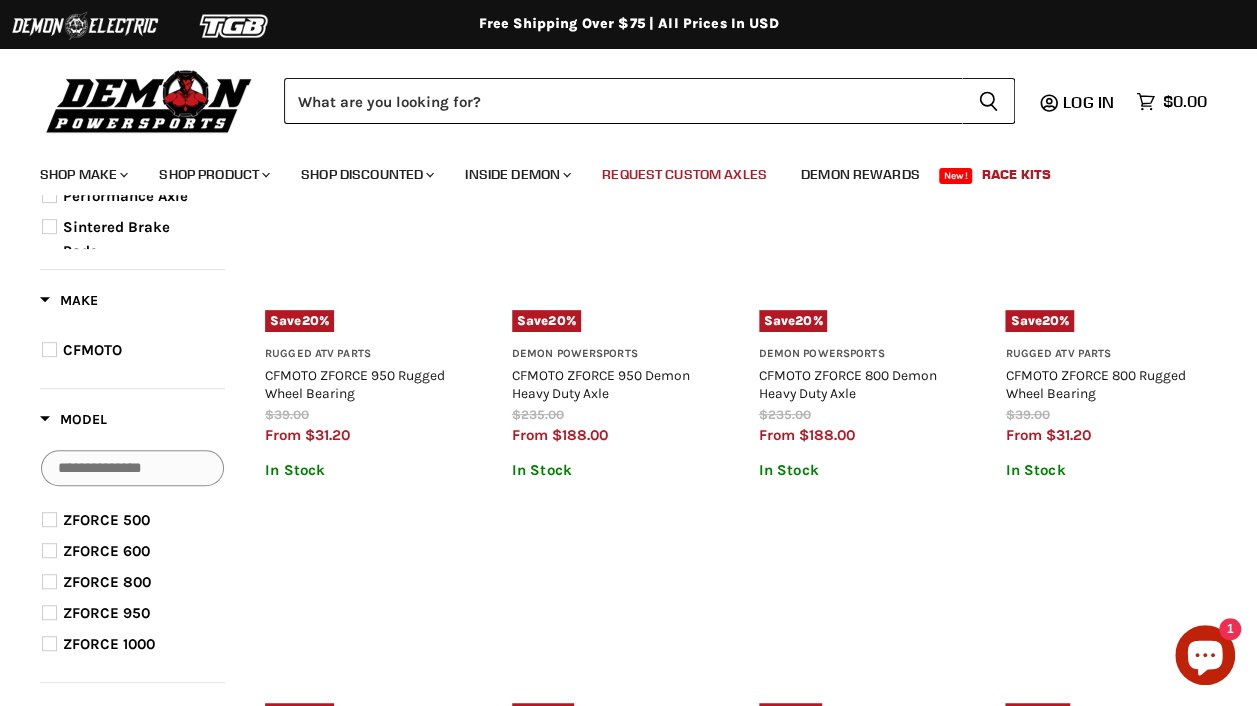 scroll, scrollTop: 280, scrollLeft: 0, axis: vertical 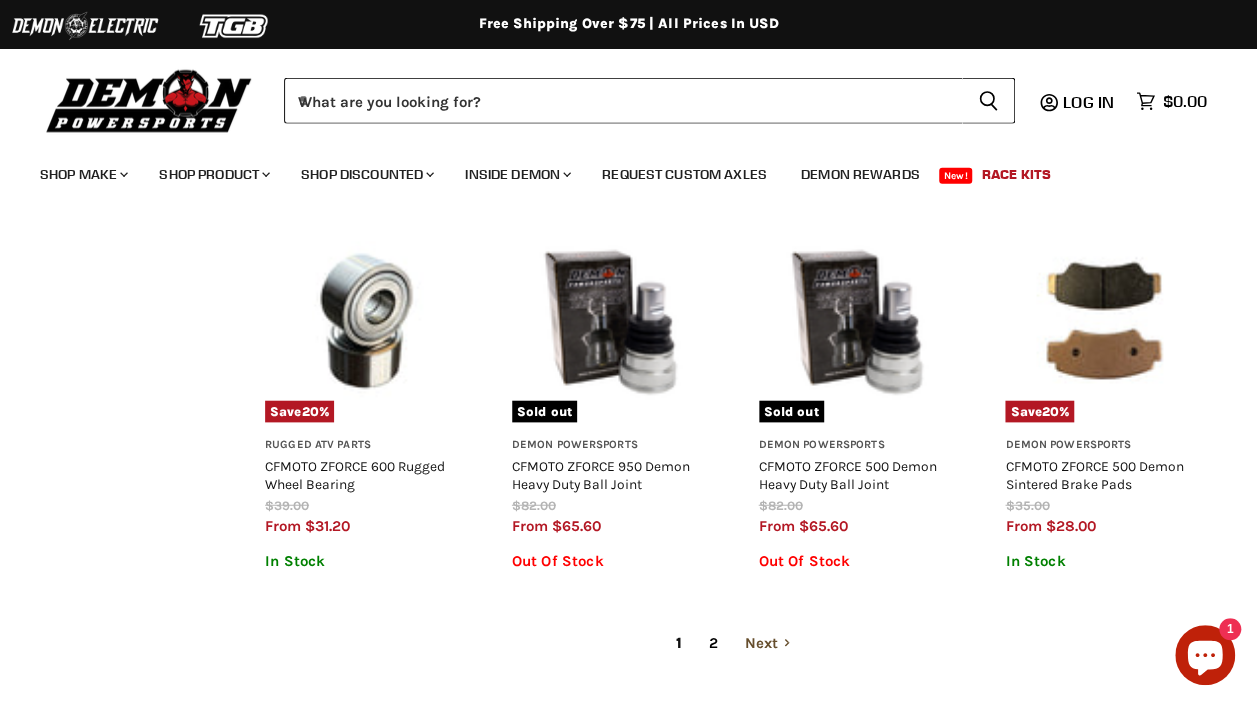 click on "Next" at bounding box center (768, 643) 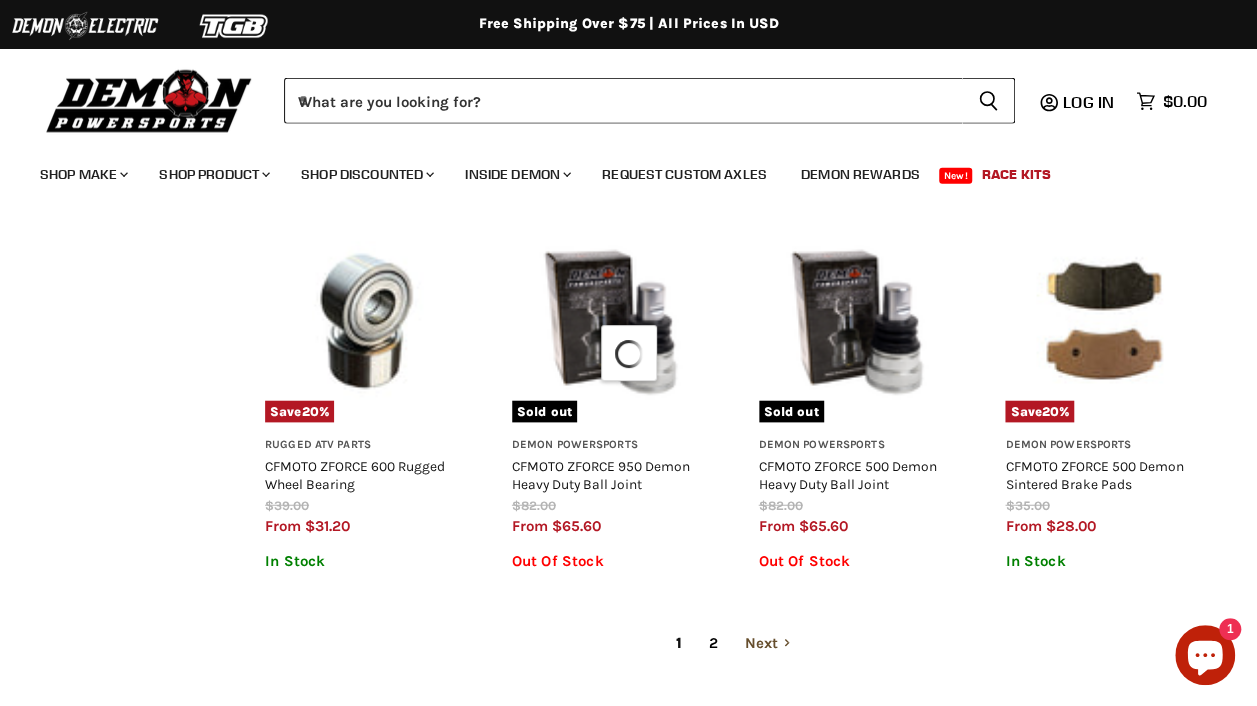 scroll, scrollTop: 350, scrollLeft: 0, axis: vertical 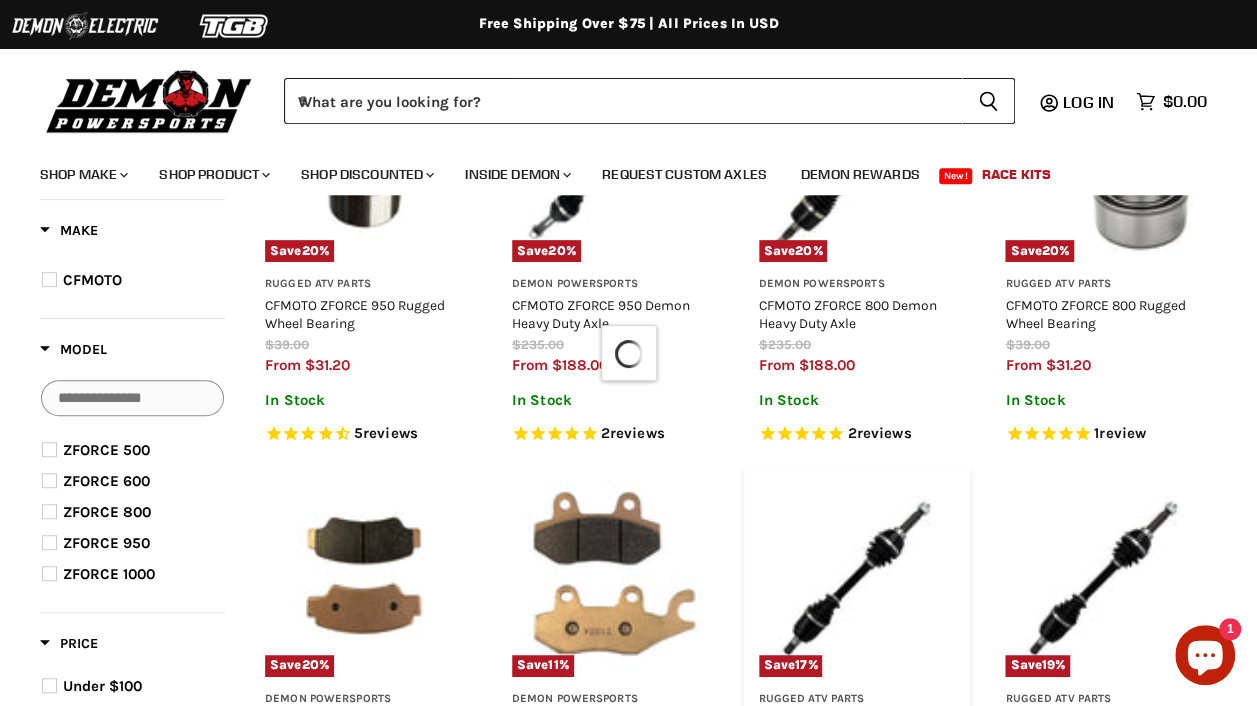 select on "**********" 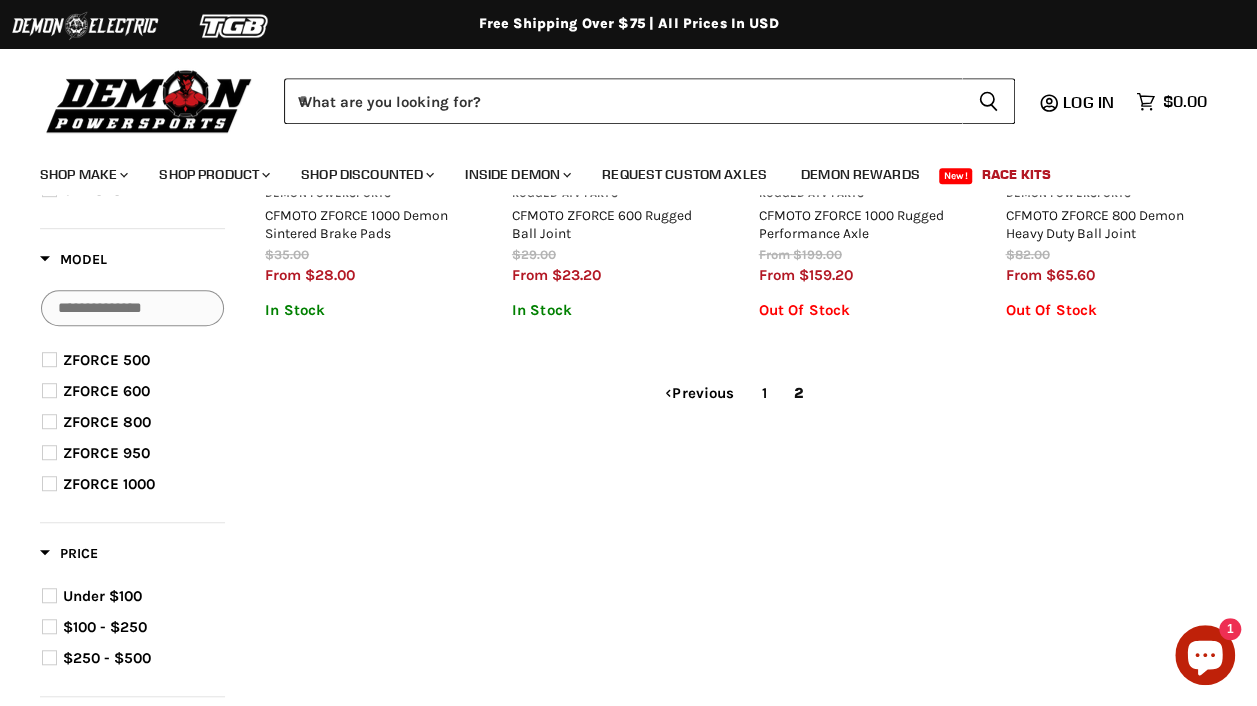 scroll, scrollTop: 680, scrollLeft: 0, axis: vertical 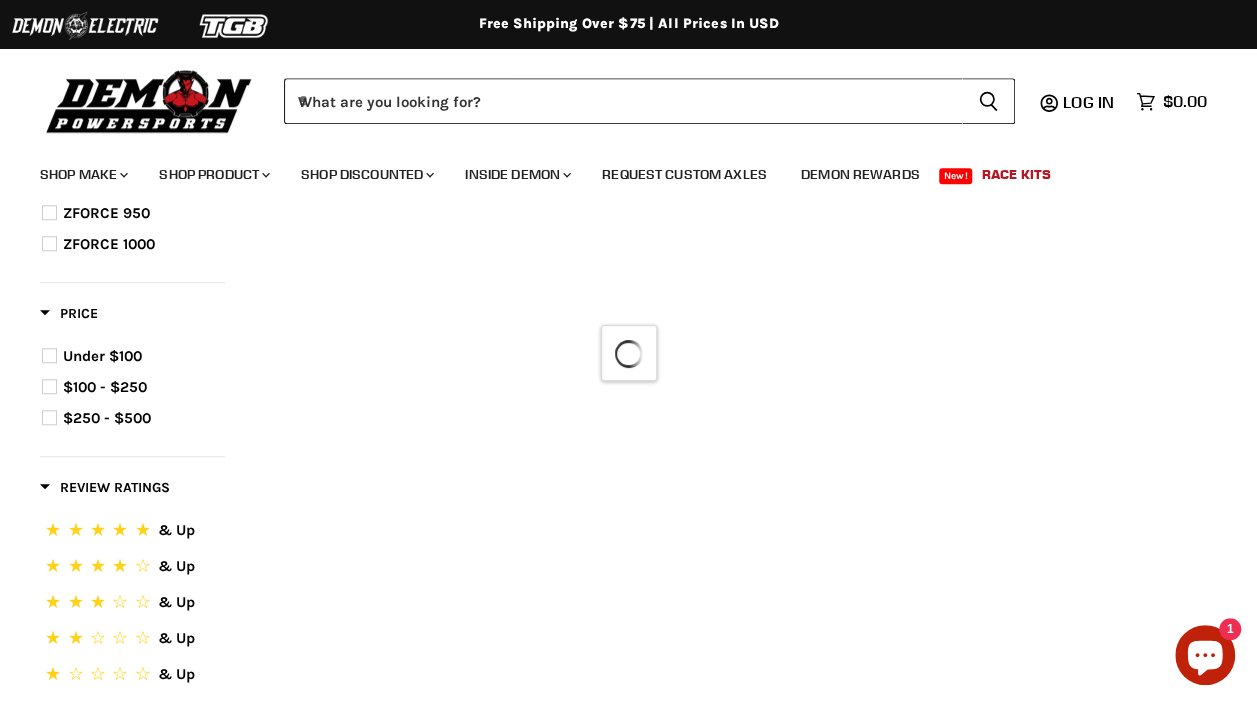 select on "**********" 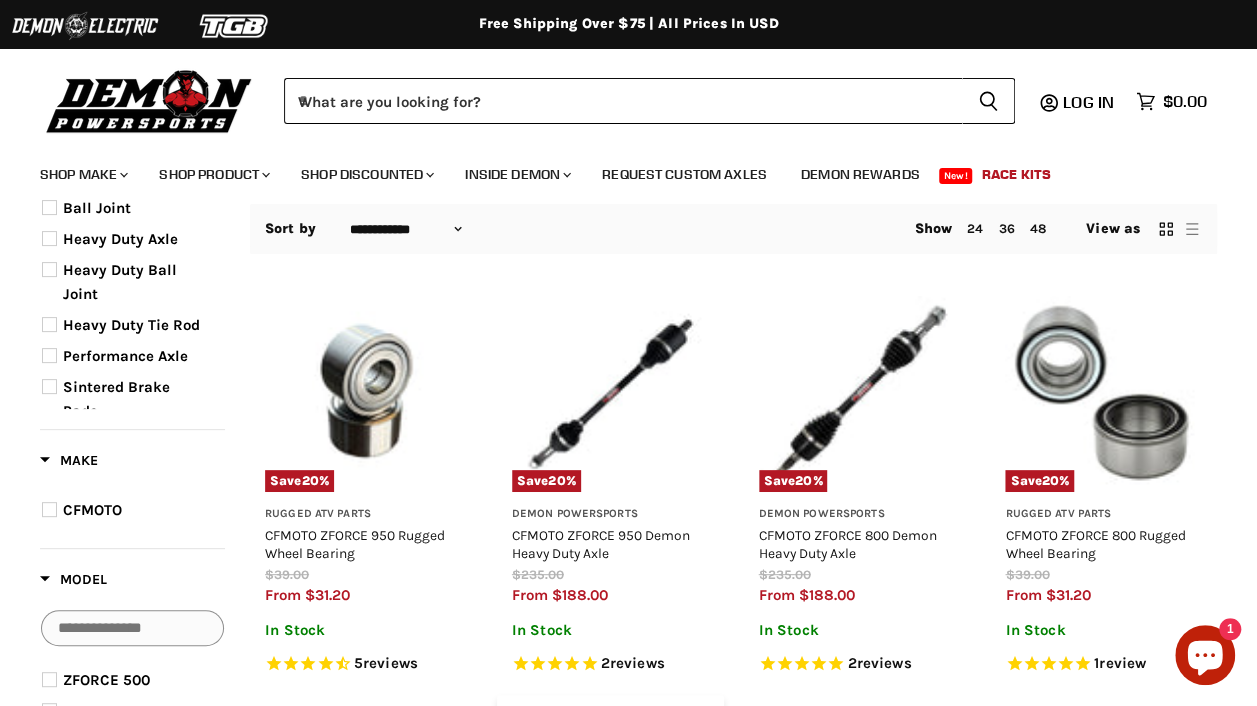 scroll, scrollTop: 160, scrollLeft: 0, axis: vertical 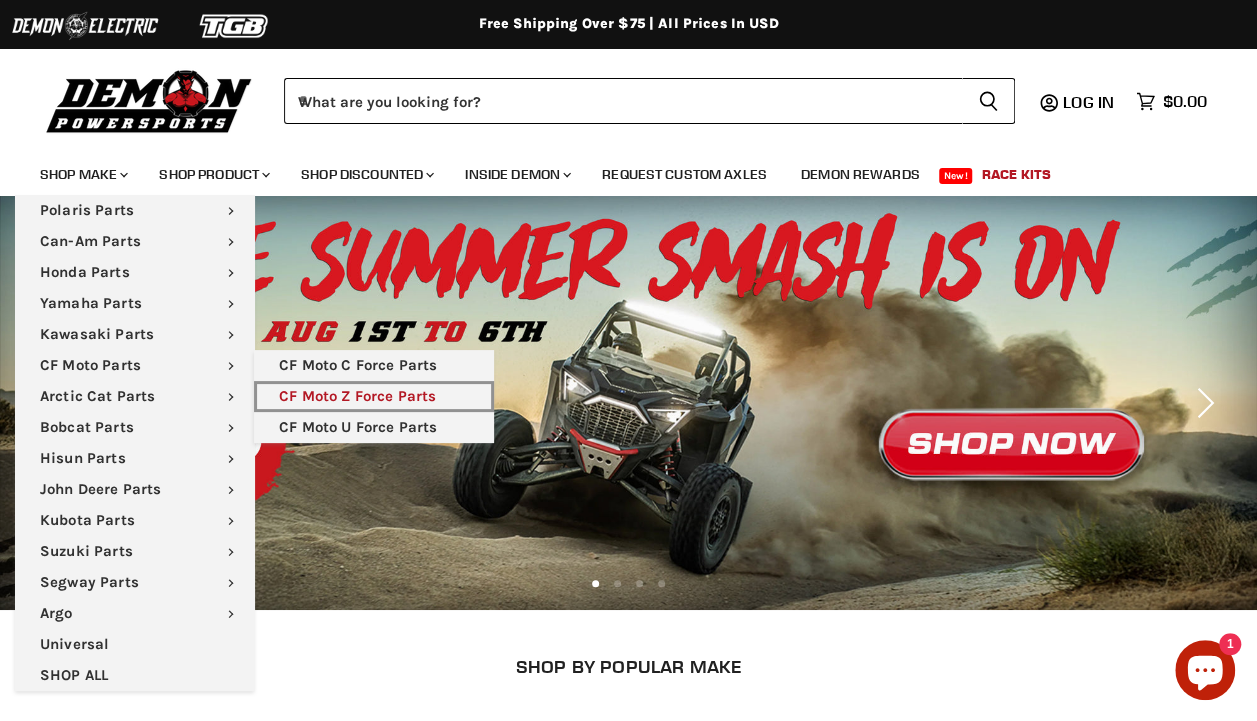 click on "CF Moto Z Force Parts" at bounding box center (374, 396) 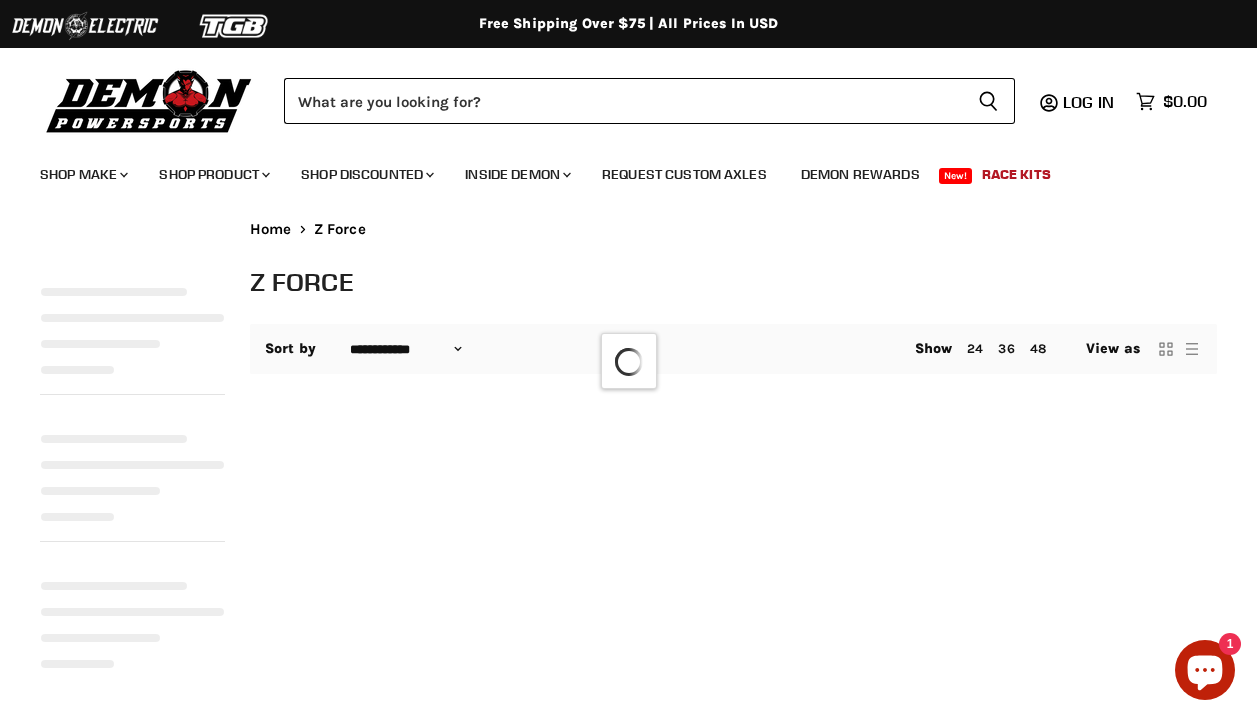 select on "**********" 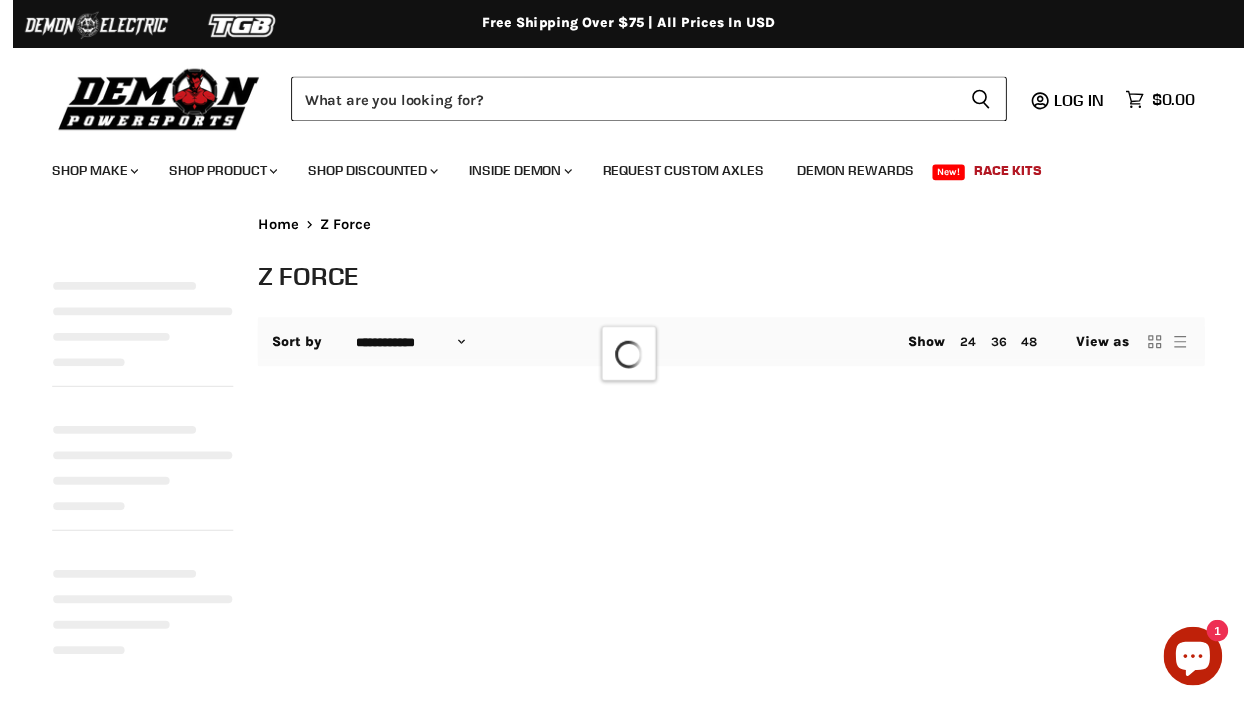 scroll, scrollTop: 0, scrollLeft: 0, axis: both 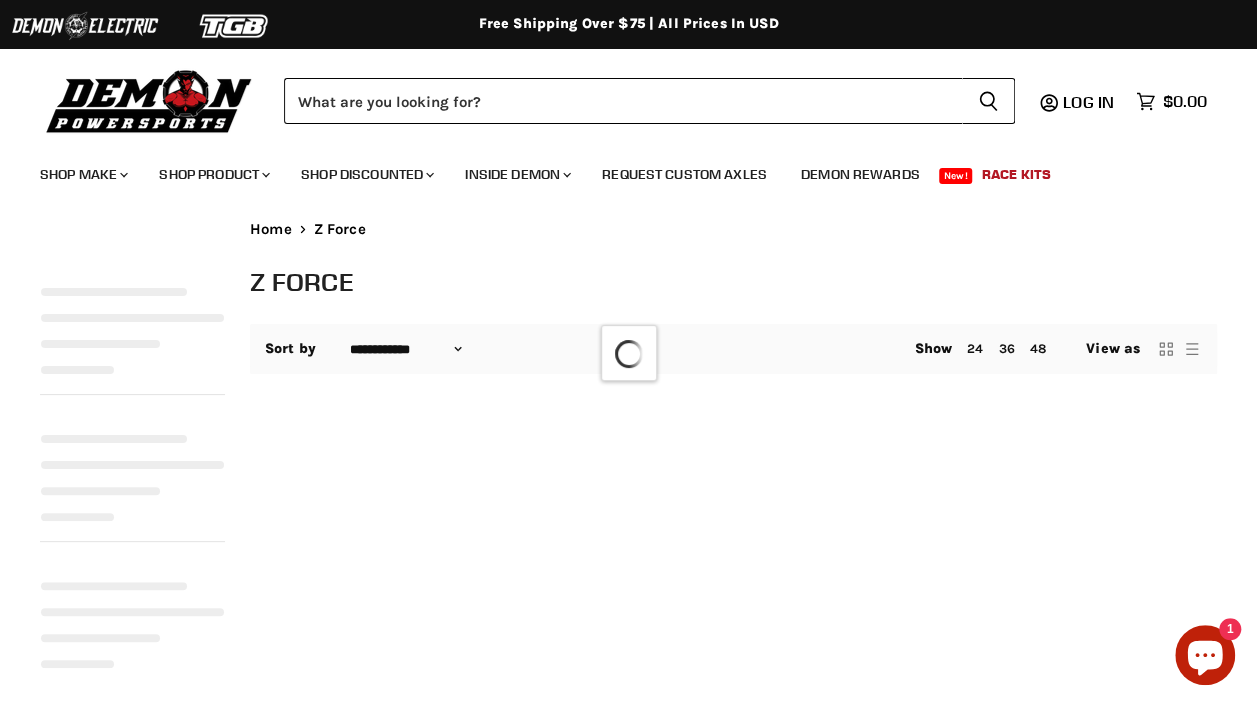 select on "**********" 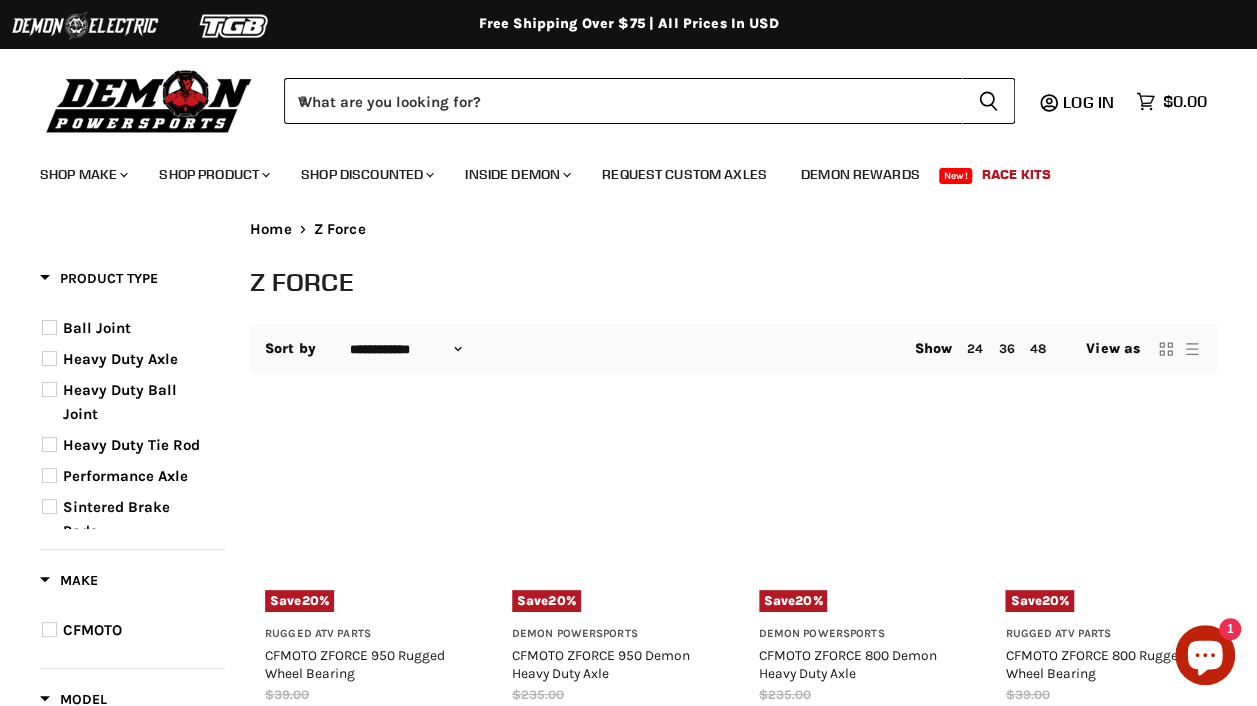 scroll, scrollTop: 0, scrollLeft: 0, axis: both 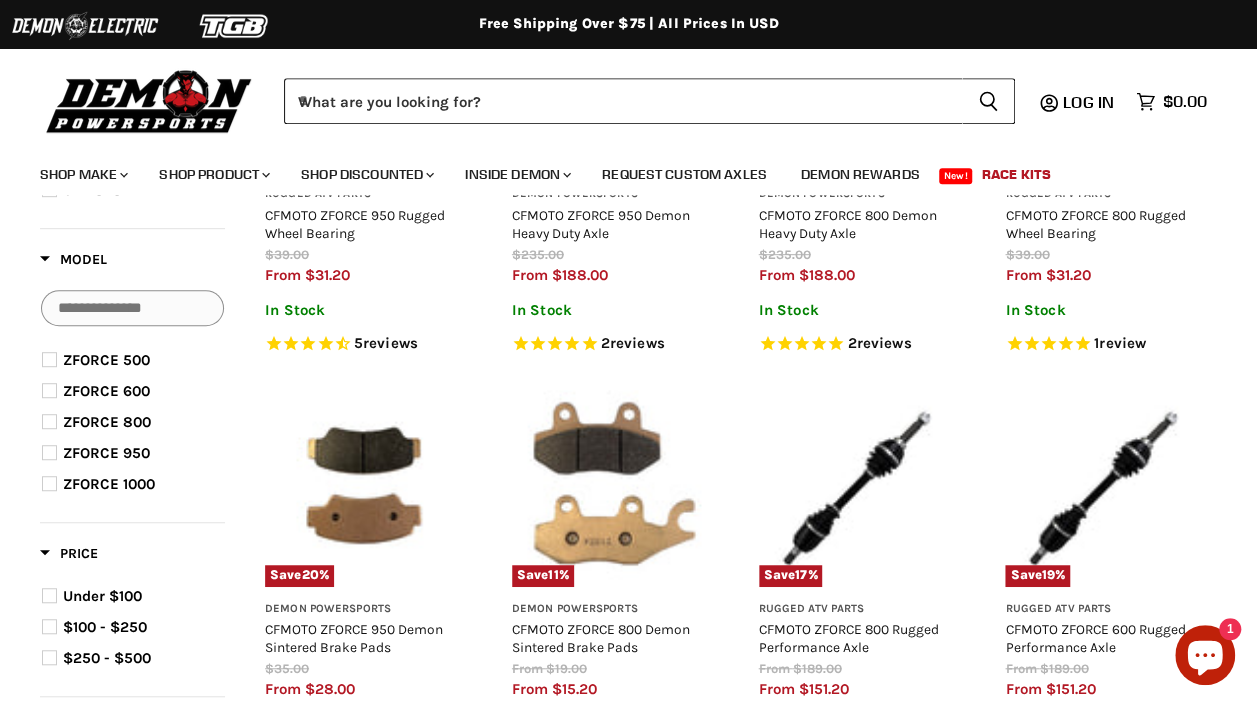 click on "ZFORCE 950" at bounding box center (106, 453) 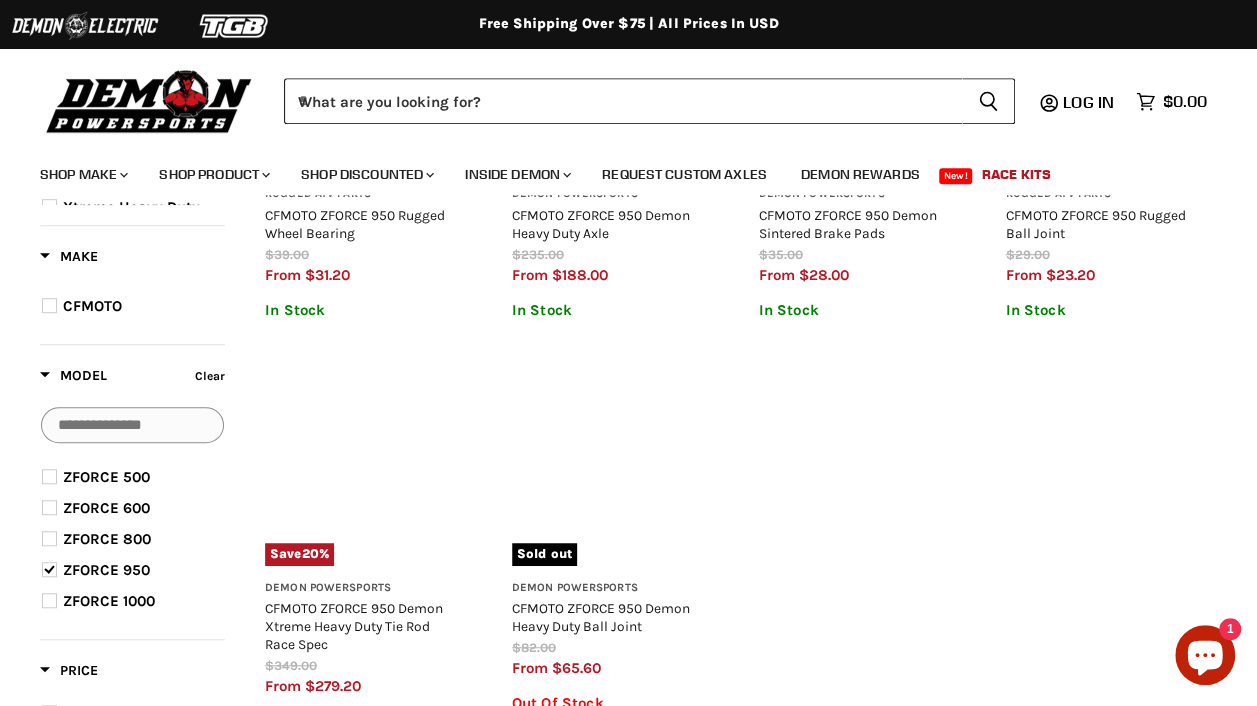 scroll, scrollTop: 554, scrollLeft: 0, axis: vertical 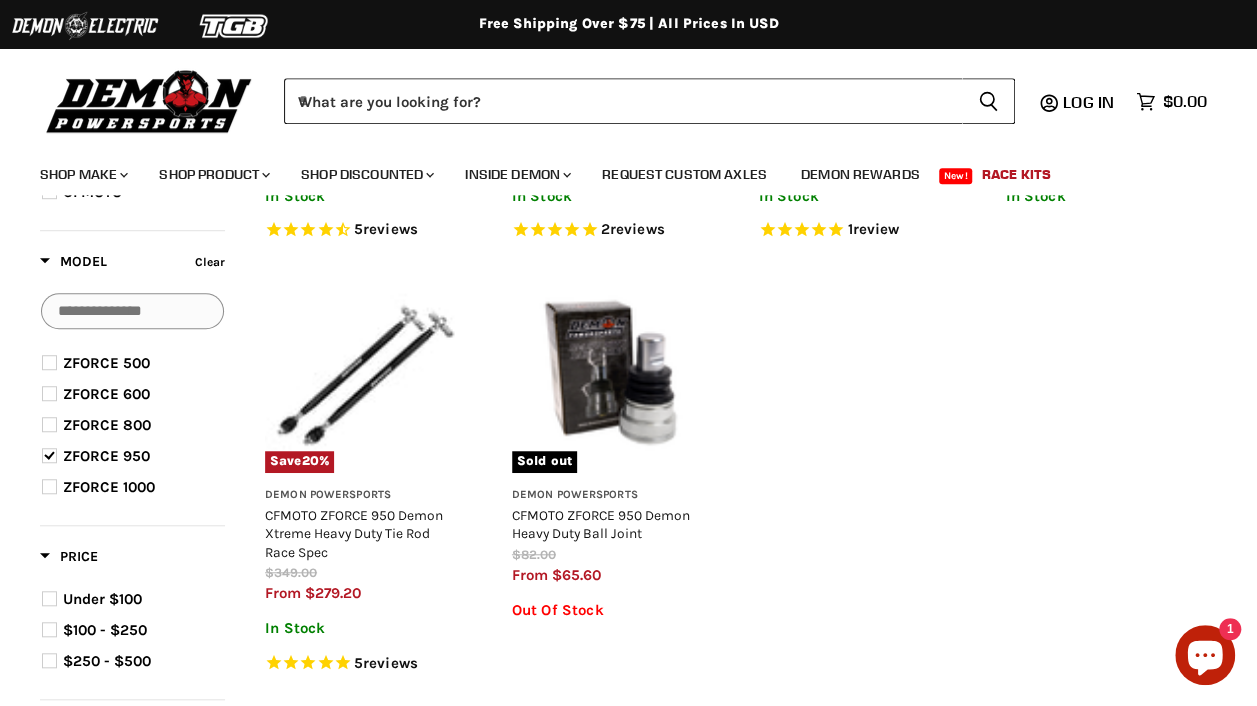 type 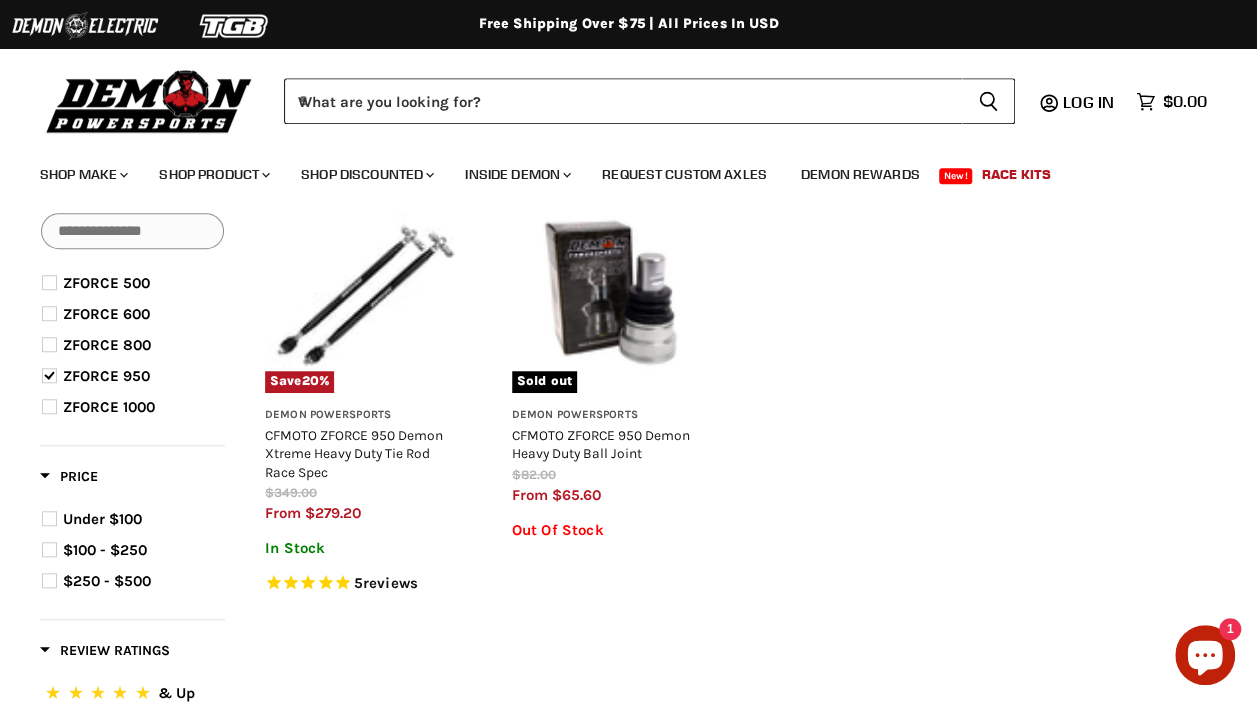 scroll, scrollTop: 594, scrollLeft: 0, axis: vertical 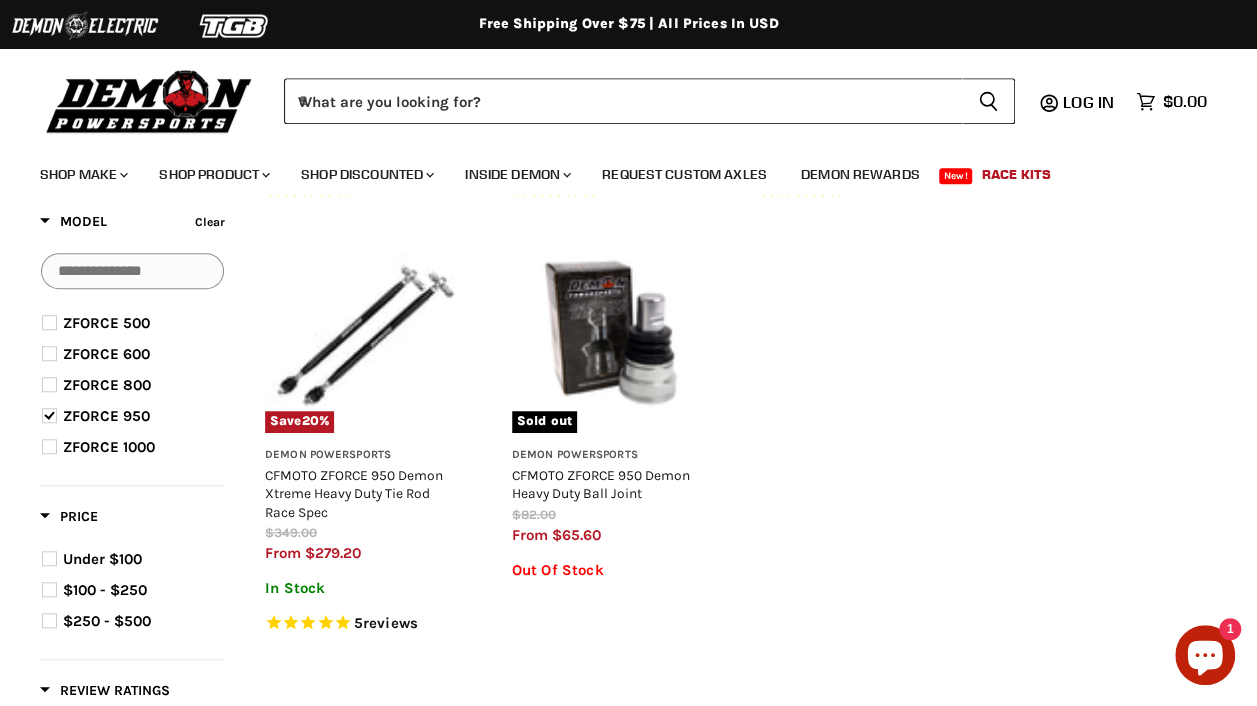 click at bounding box center (49, 415) 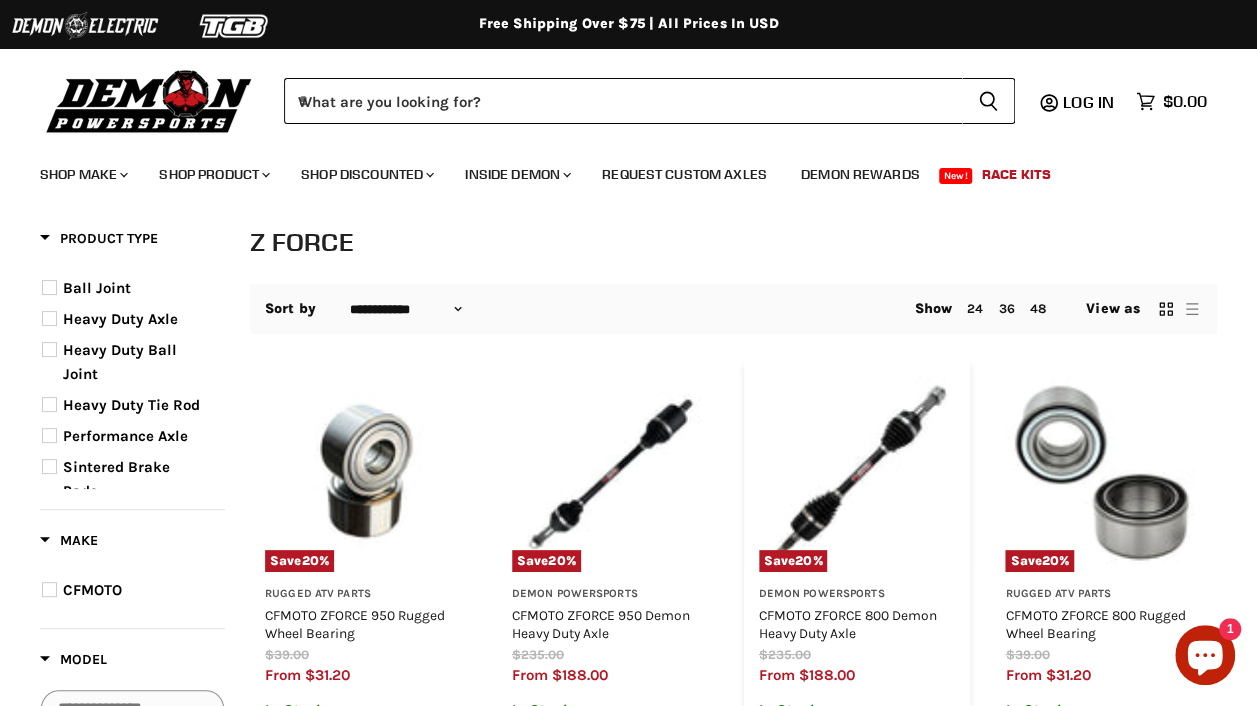 scroll, scrollTop: 160, scrollLeft: 0, axis: vertical 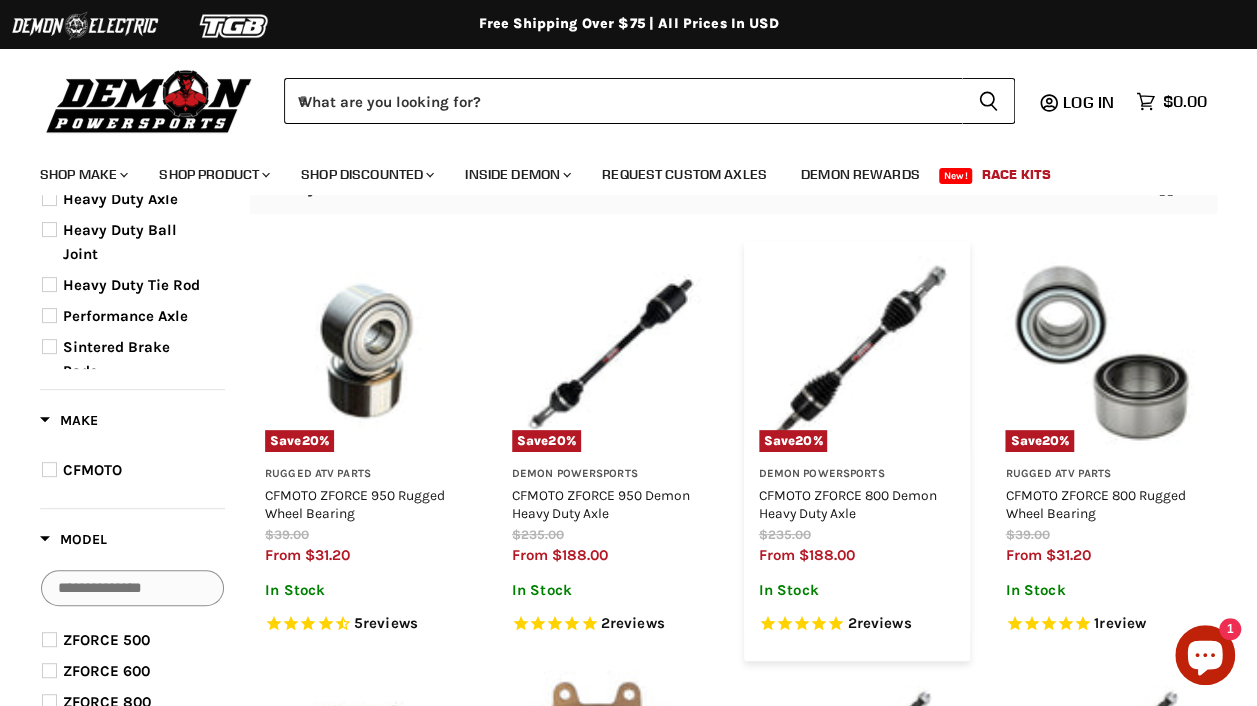 click at bounding box center [857, 354] 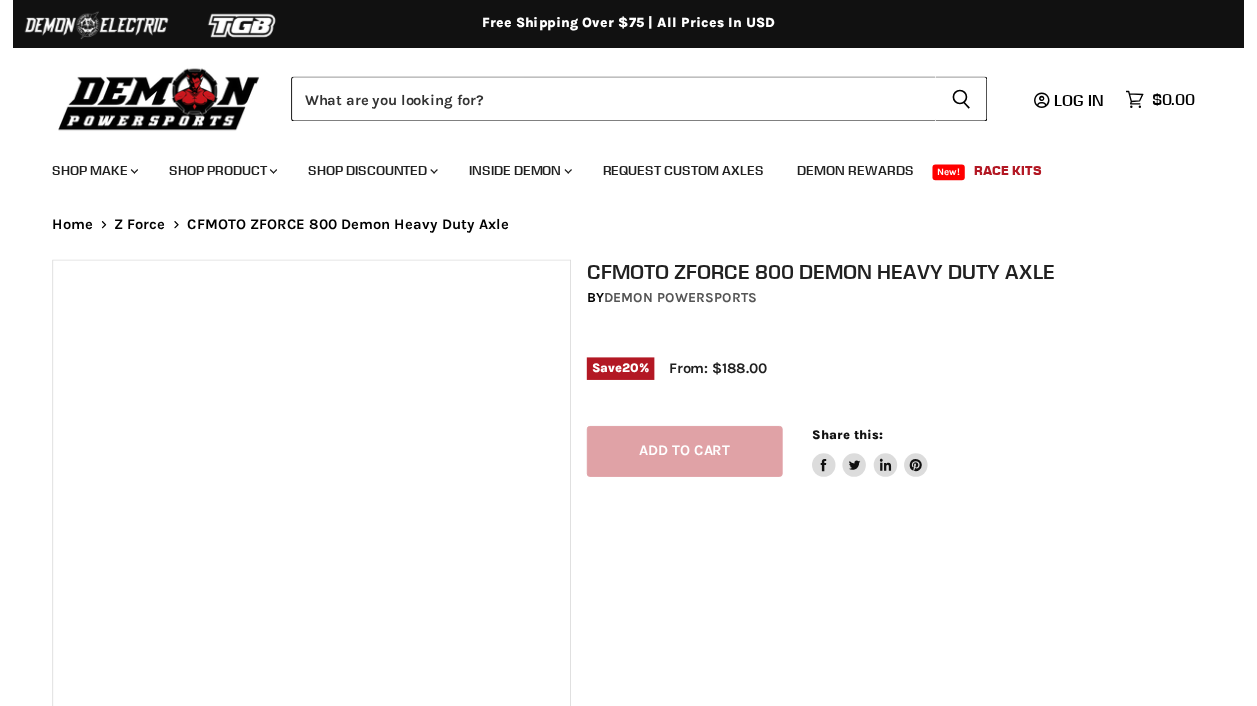 scroll, scrollTop: 0, scrollLeft: 0, axis: both 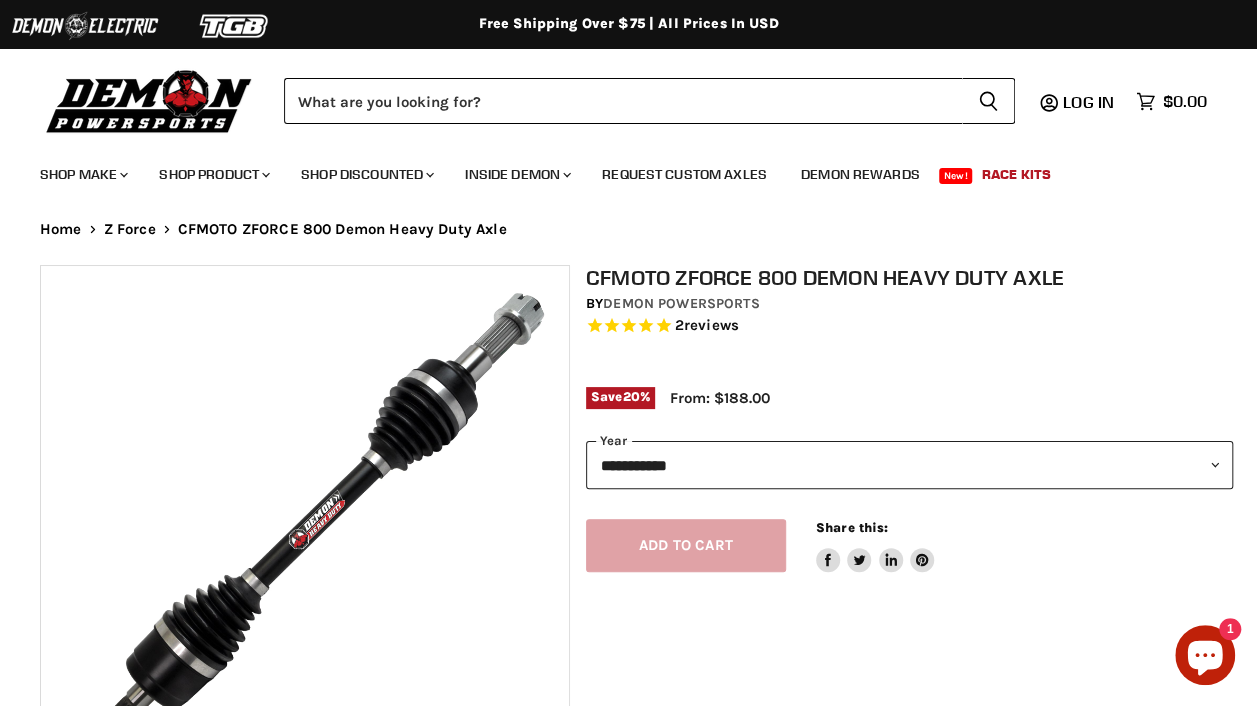 select on "******" 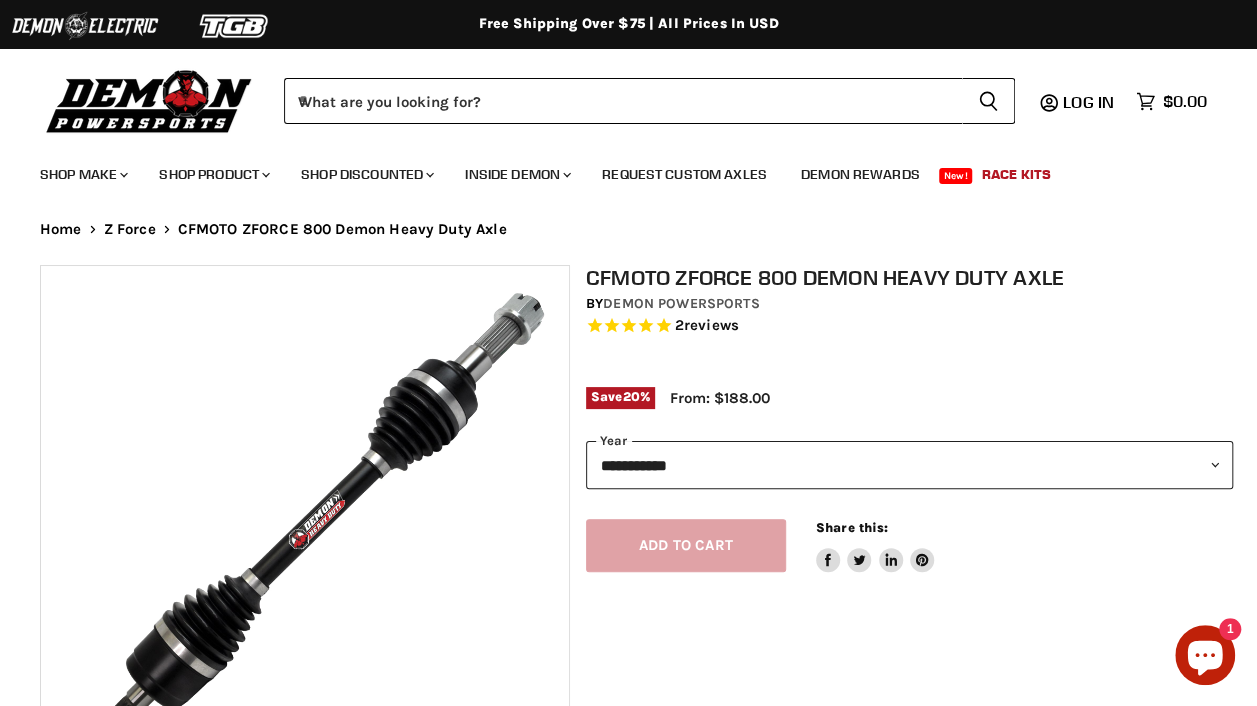 scroll, scrollTop: 0, scrollLeft: 0, axis: both 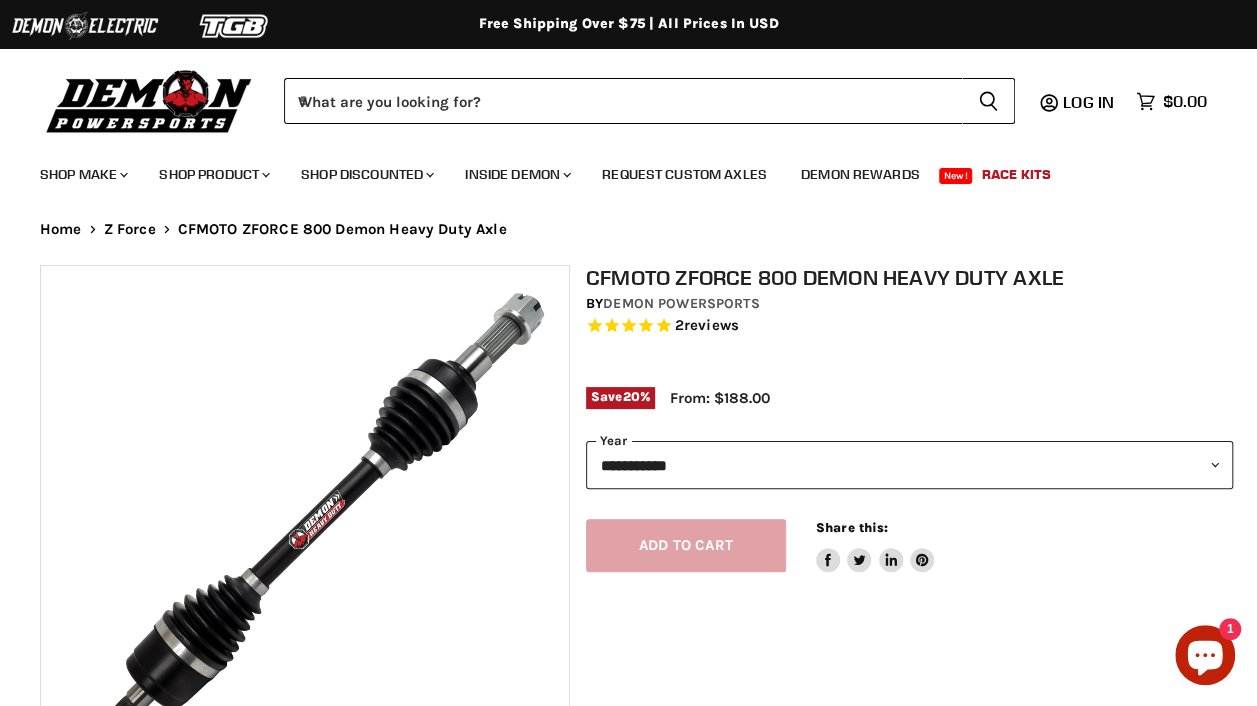 click on "**********" at bounding box center (909, 465) 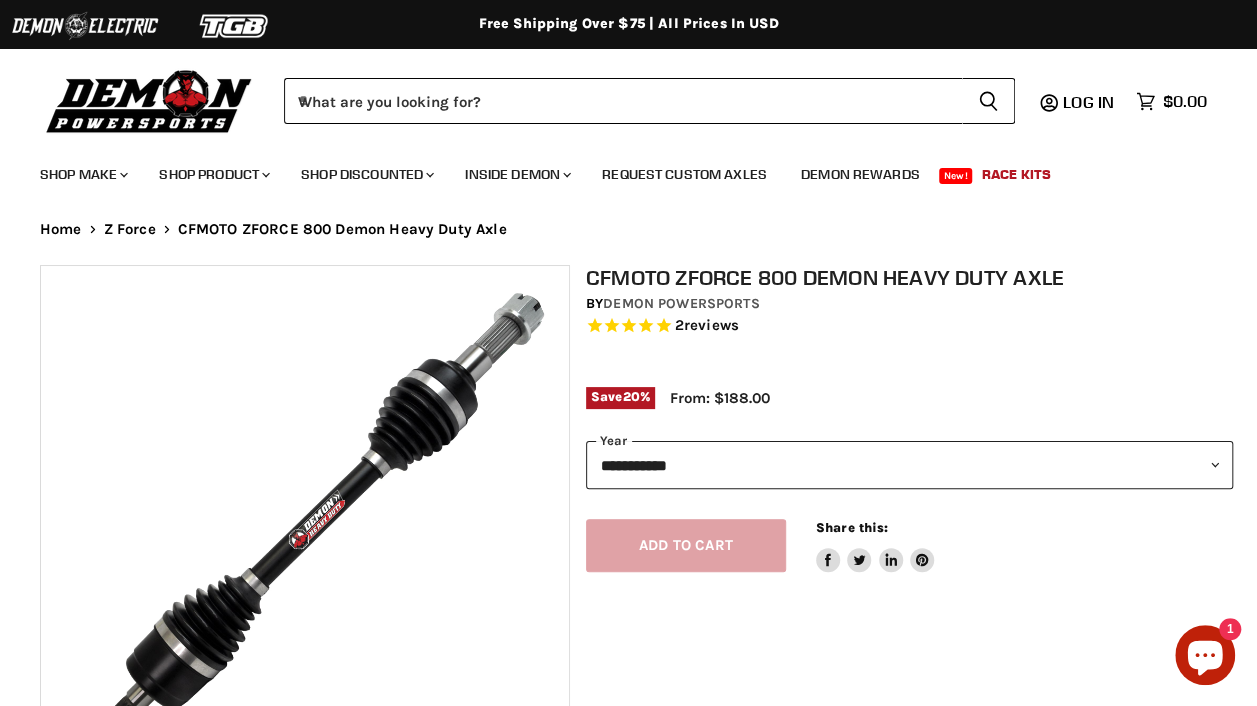 click on "**********" at bounding box center [893, 573] 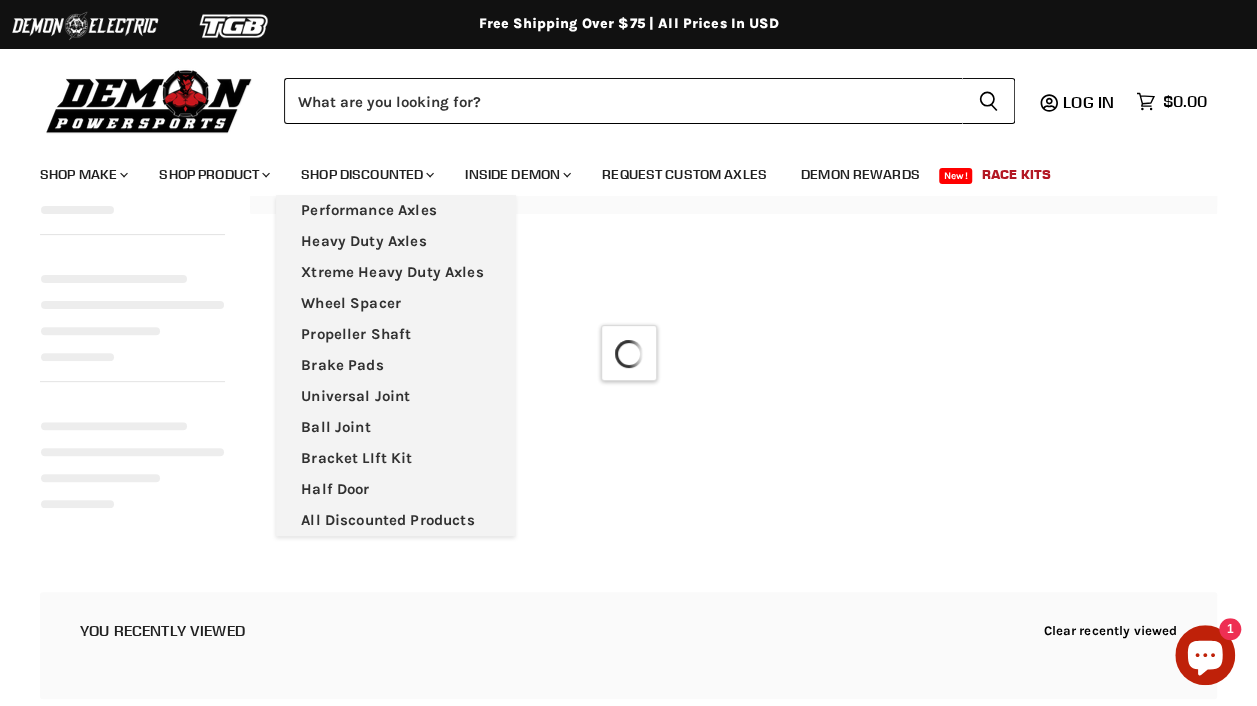 scroll, scrollTop: 160, scrollLeft: 0, axis: vertical 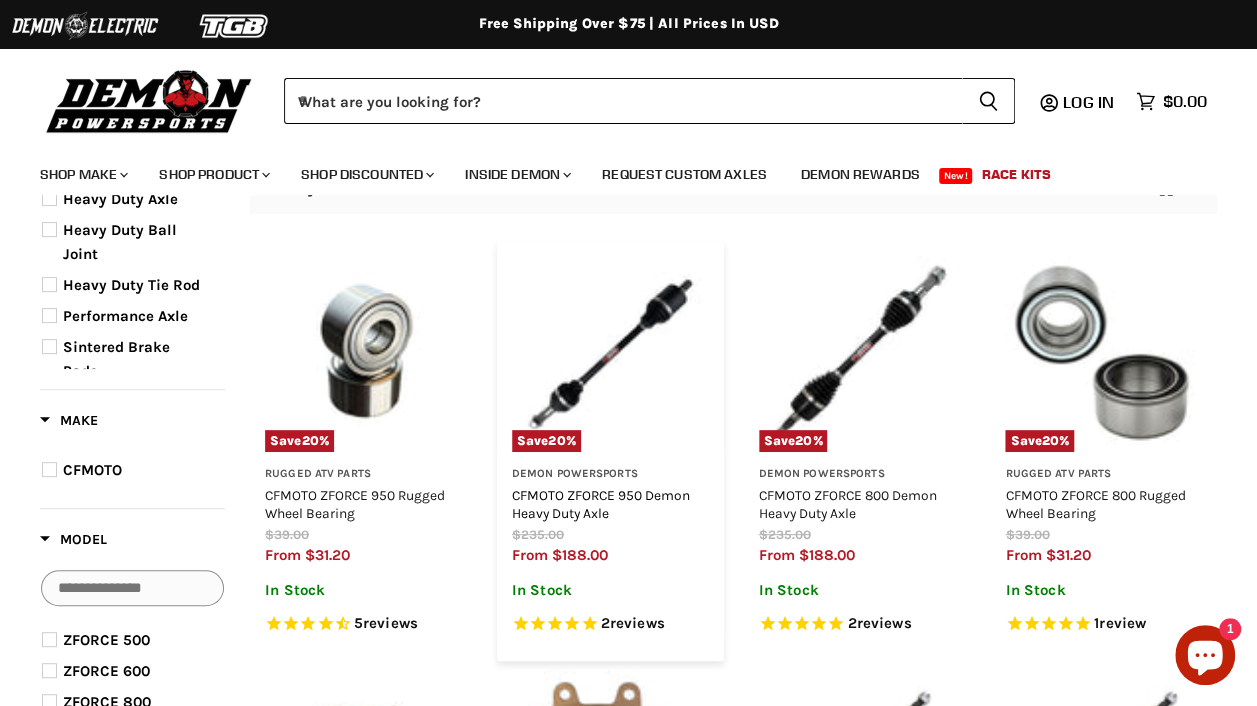 click on "CFMOTO ZFORCE 950 Demon Heavy Duty Axle" at bounding box center (601, 504) 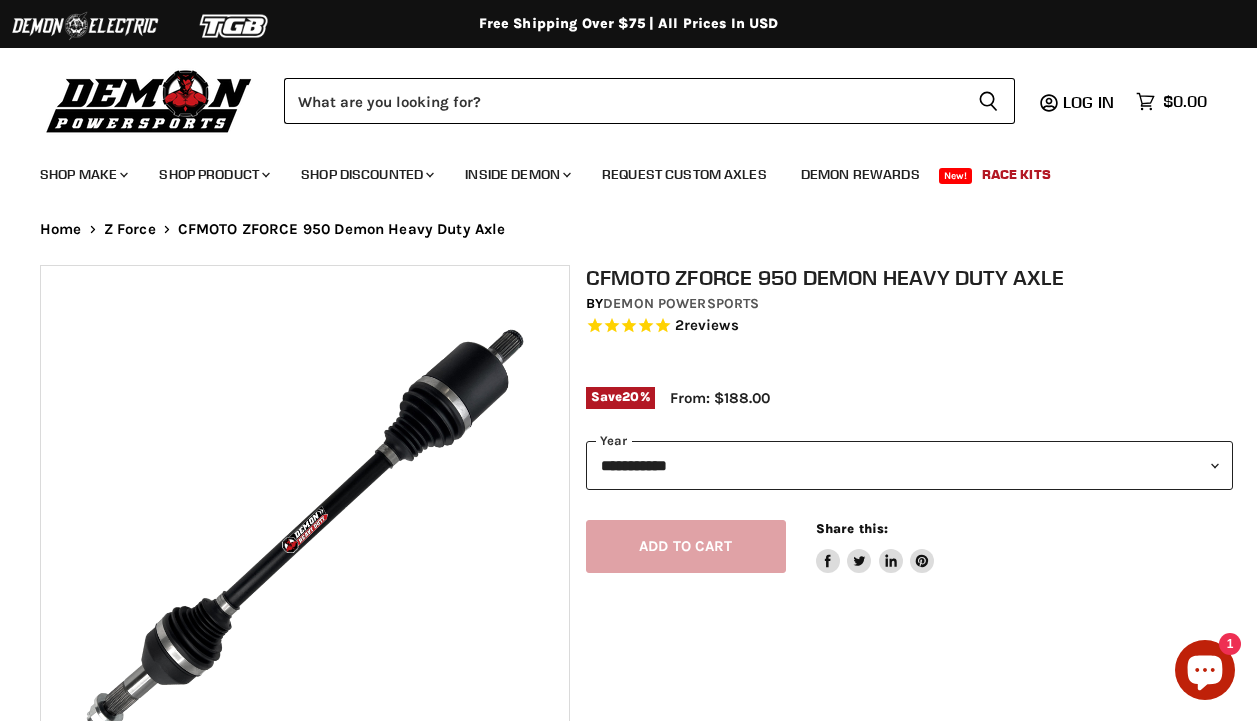 select on "******" 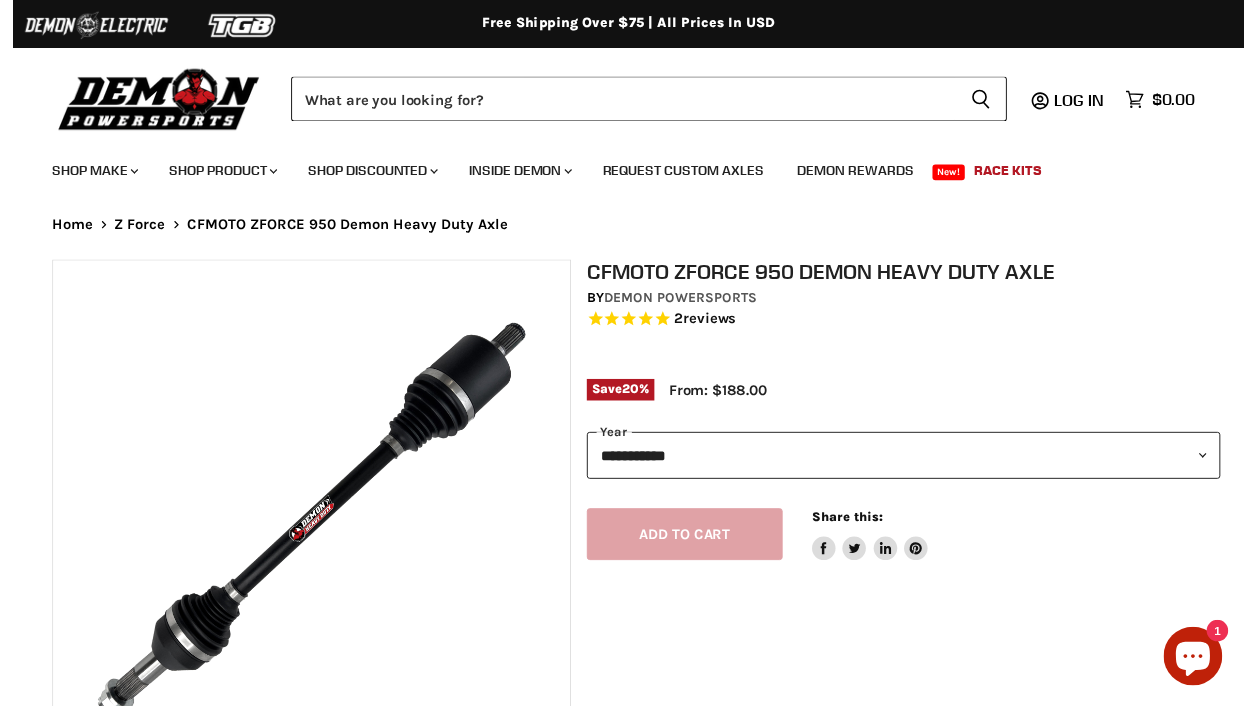 scroll, scrollTop: 0, scrollLeft: 0, axis: both 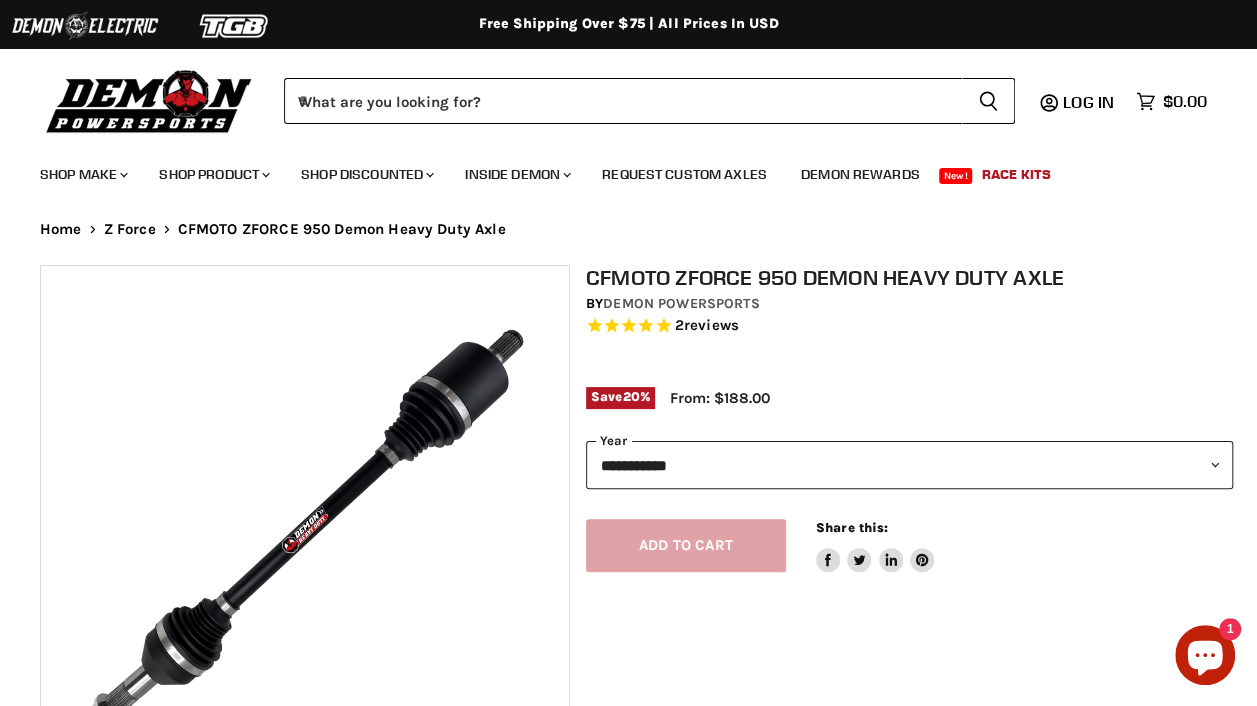 click on "**********" at bounding box center (909, 465) 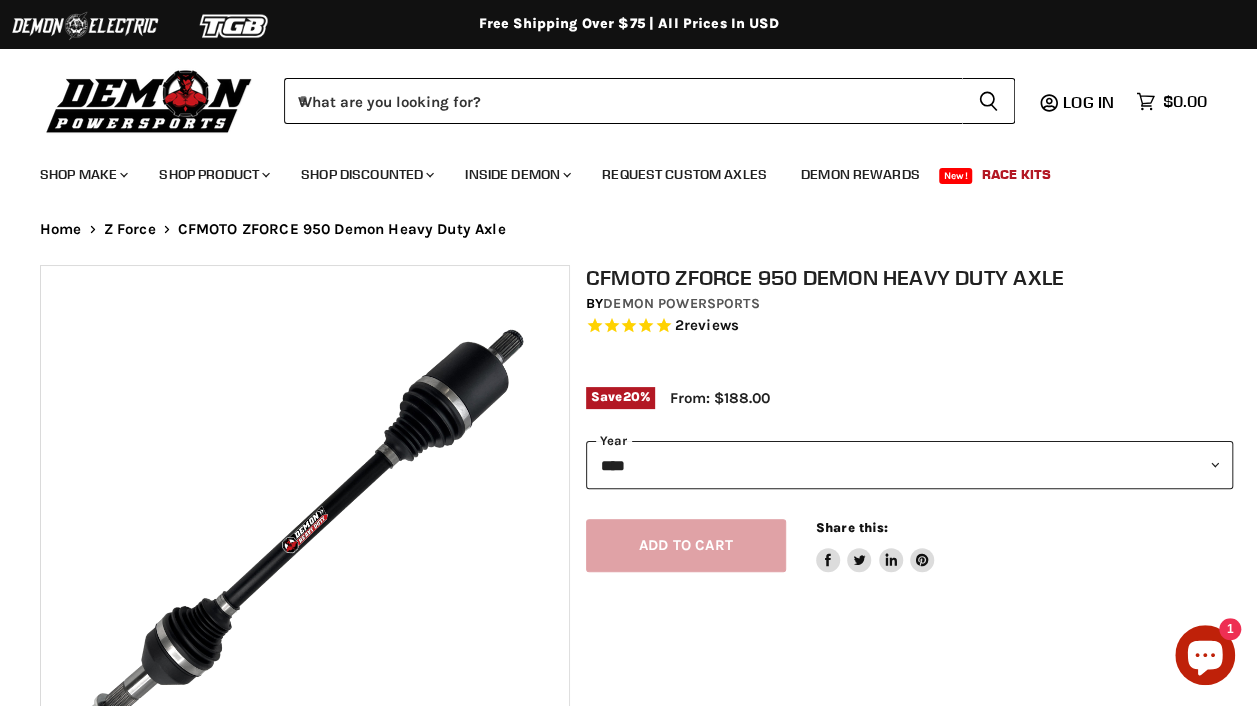 click on "**********" at bounding box center (909, 465) 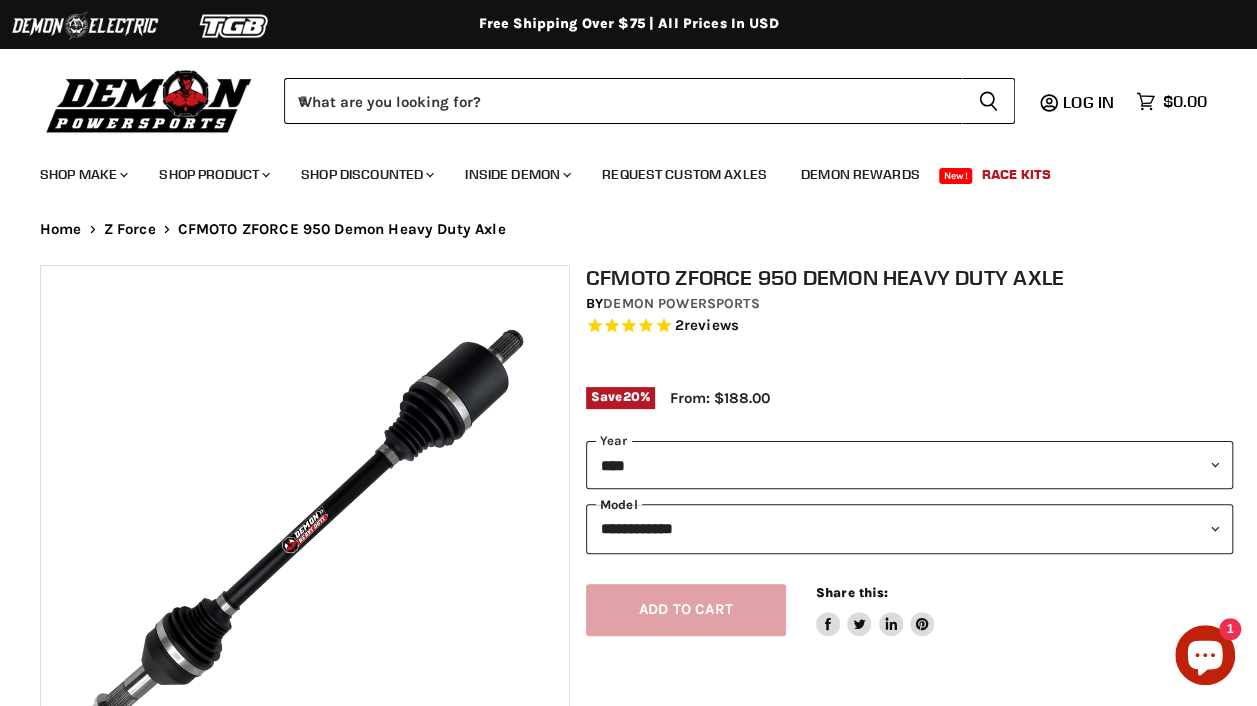 click on "**********" at bounding box center [909, 528] 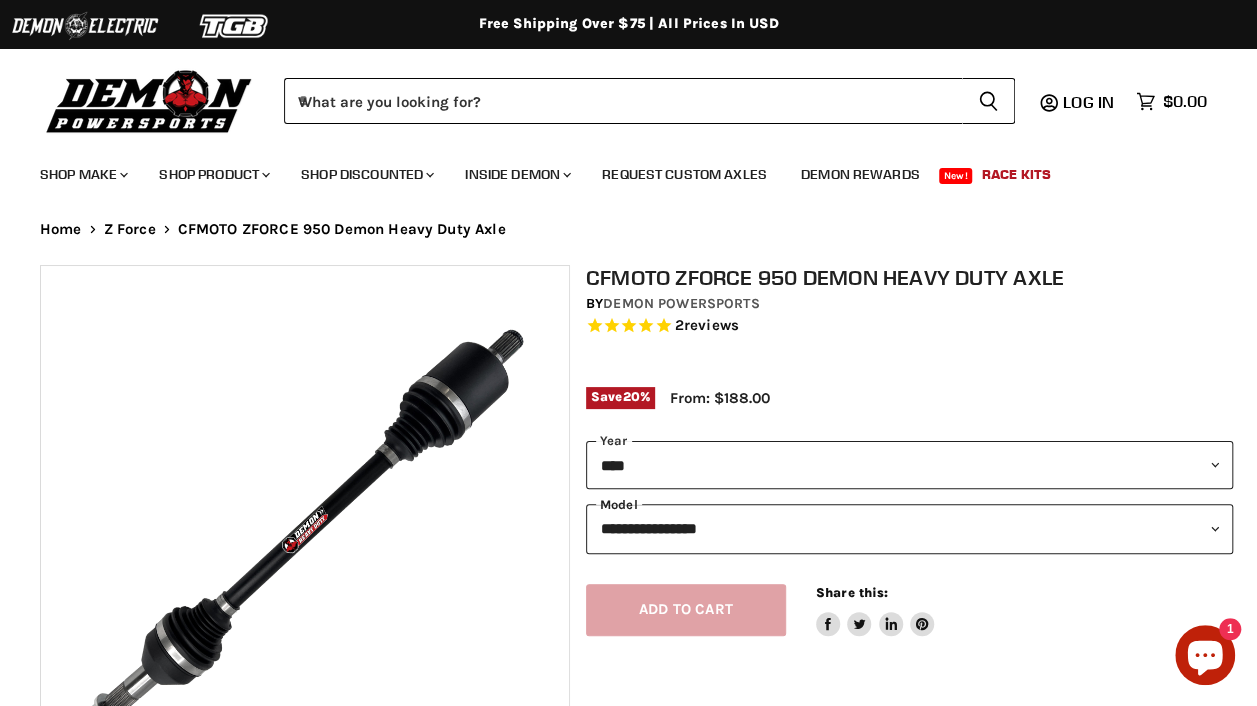 click on "**********" at bounding box center [909, 528] 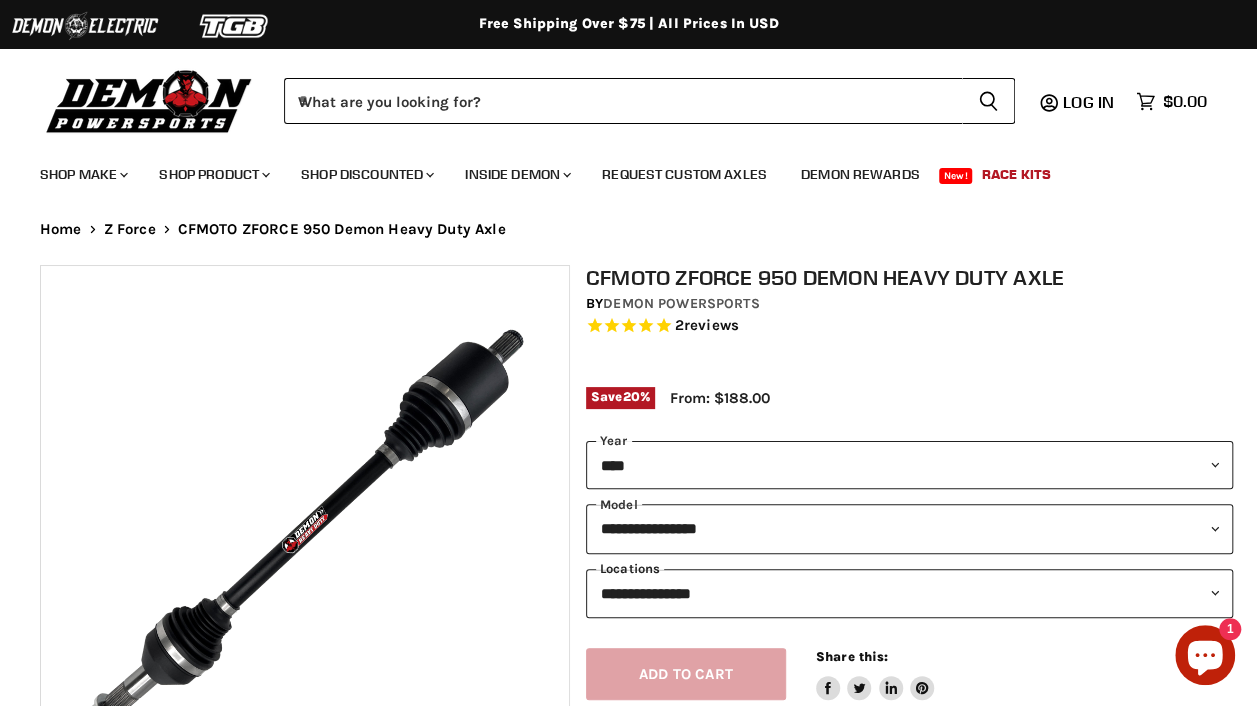 click on "**********" at bounding box center [909, 593] 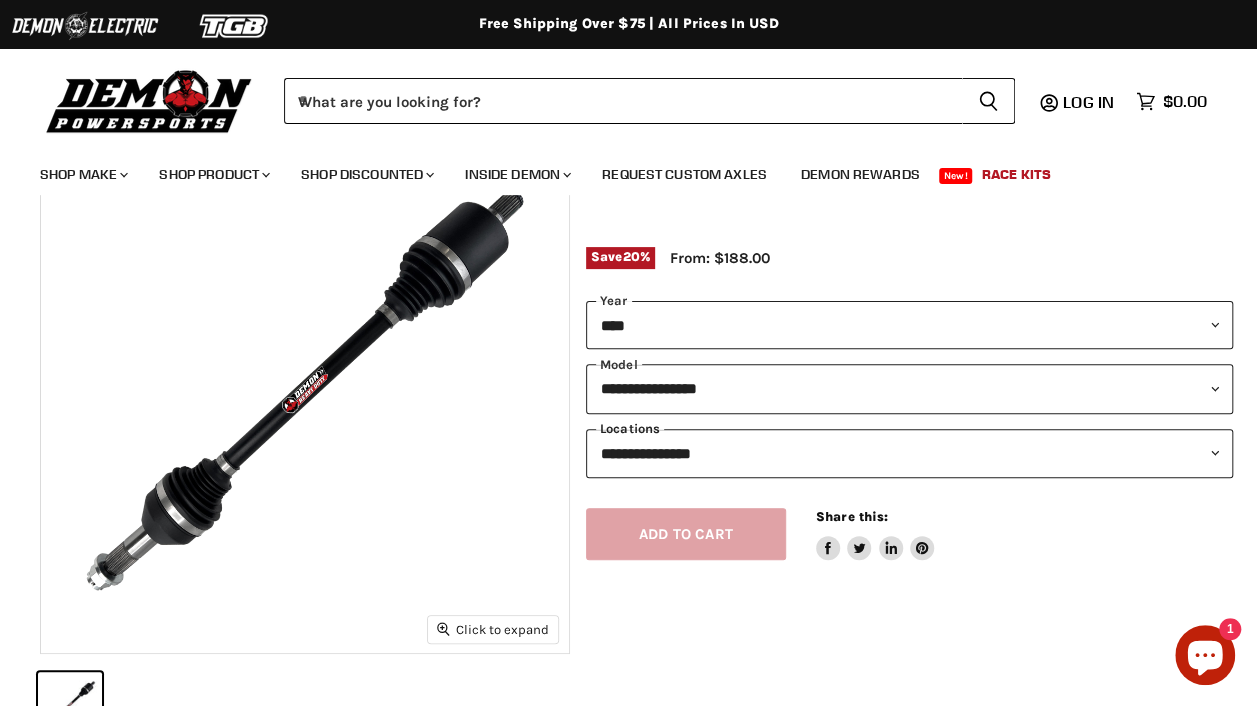 scroll, scrollTop: 157, scrollLeft: 0, axis: vertical 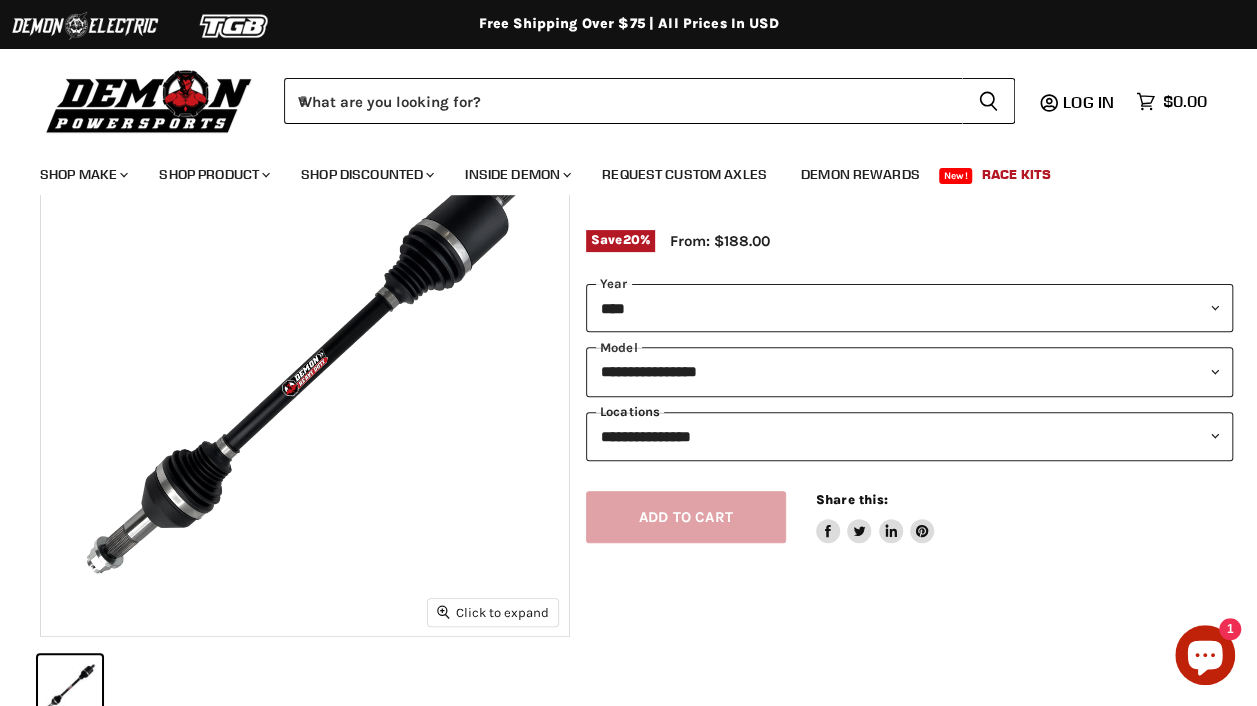 click on "**********" at bounding box center [909, 436] 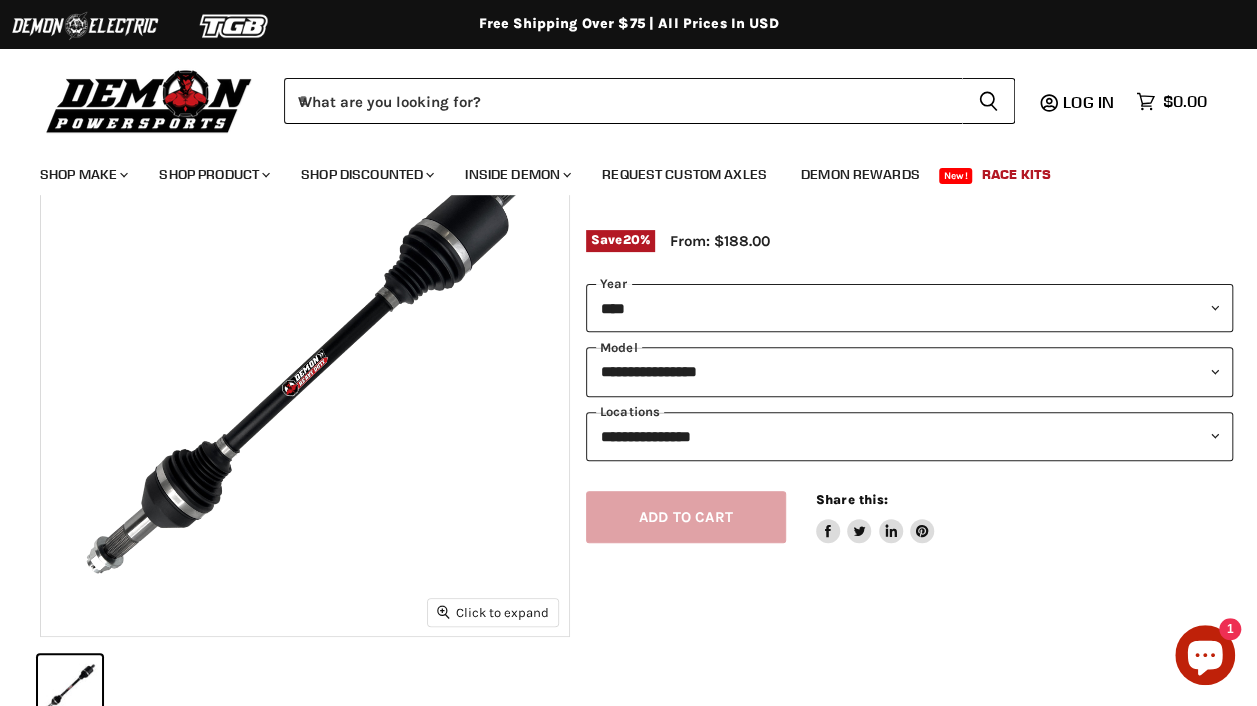 click on "**********" at bounding box center (893, 416) 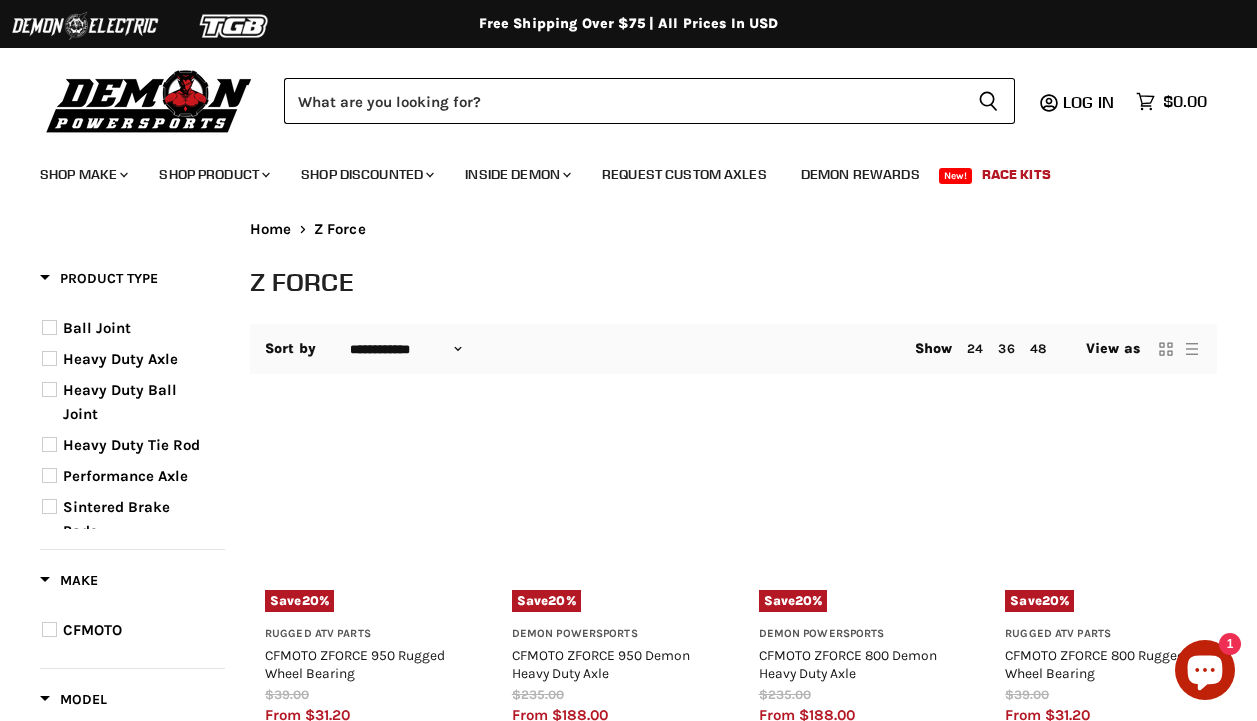select on "**********" 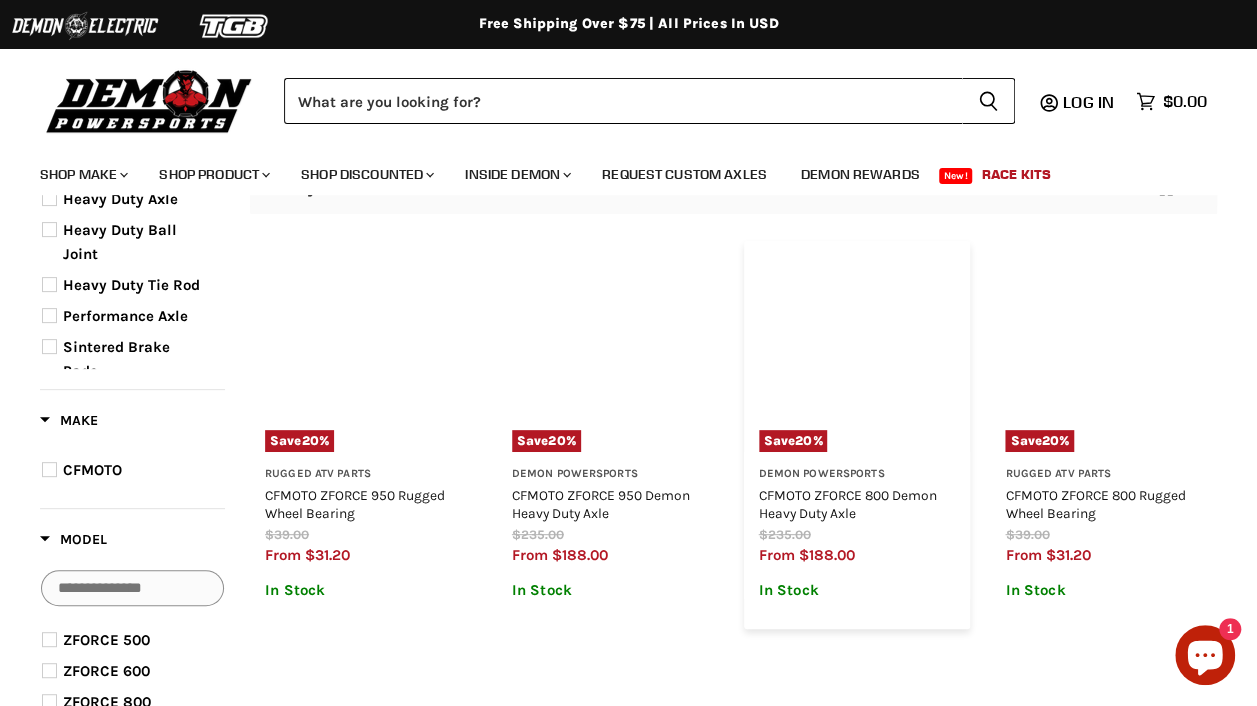 scroll, scrollTop: 160, scrollLeft: 0, axis: vertical 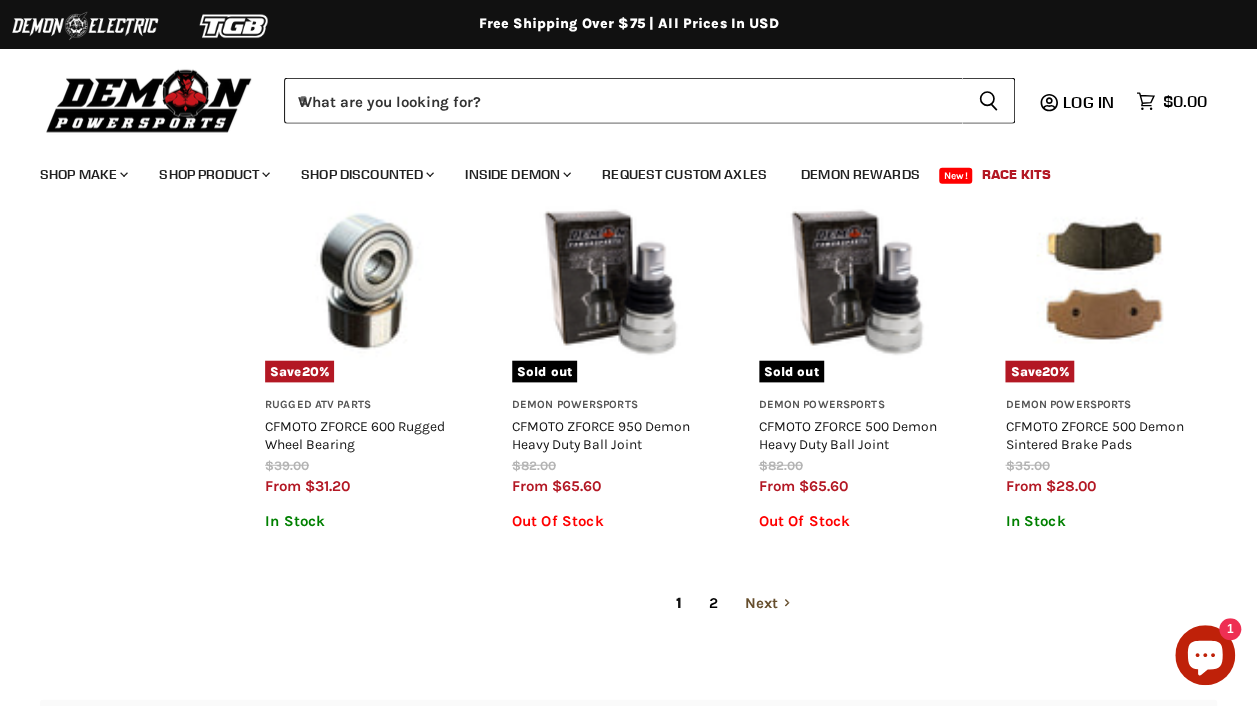 click on "Next" at bounding box center (768, 603) 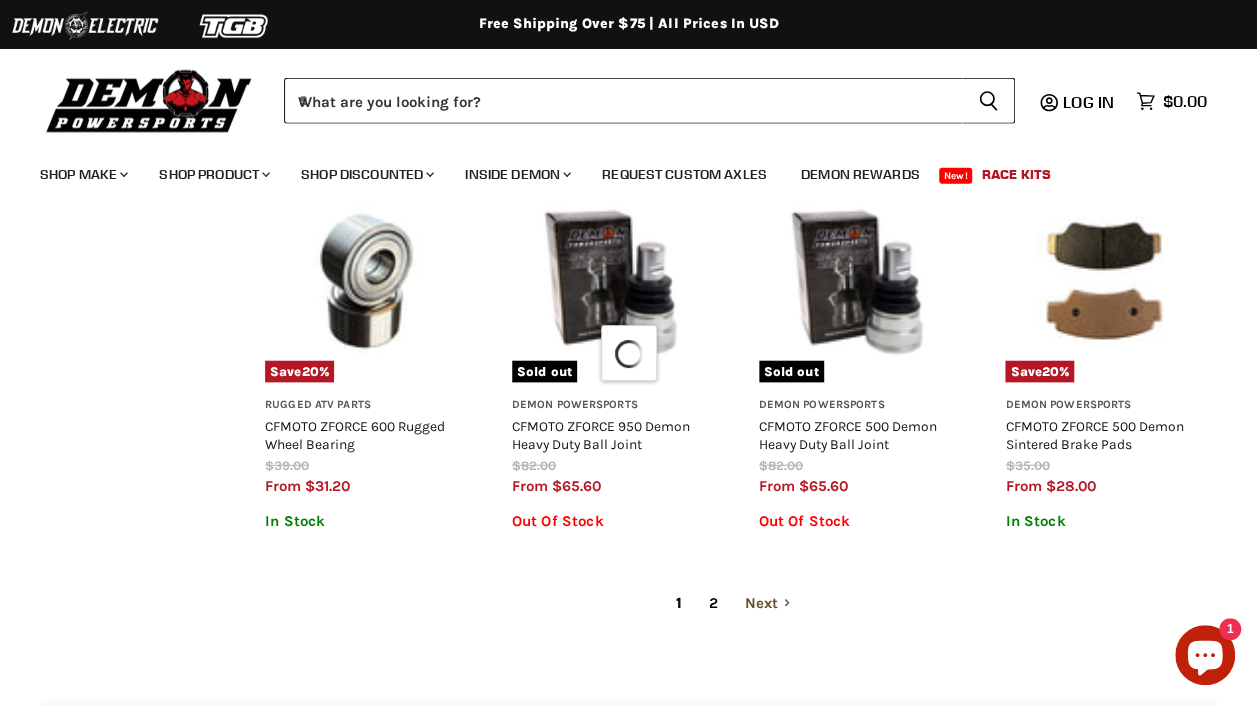 scroll, scrollTop: 350, scrollLeft: 0, axis: vertical 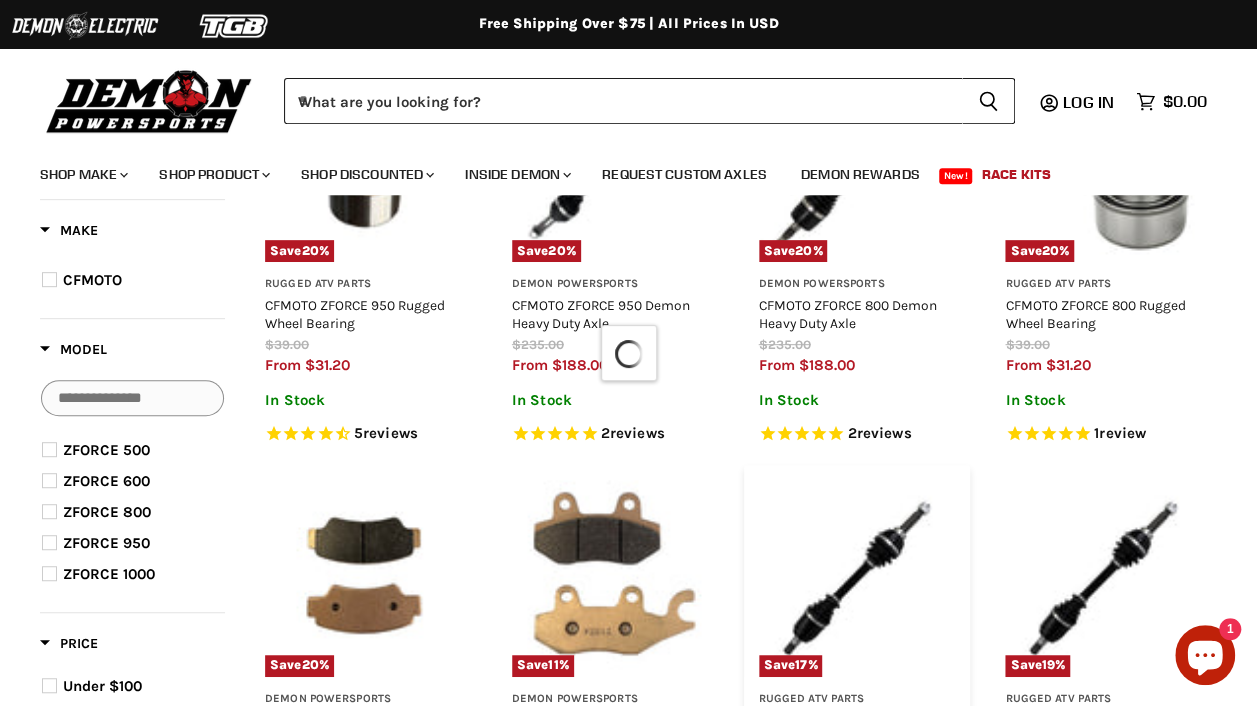 select on "**********" 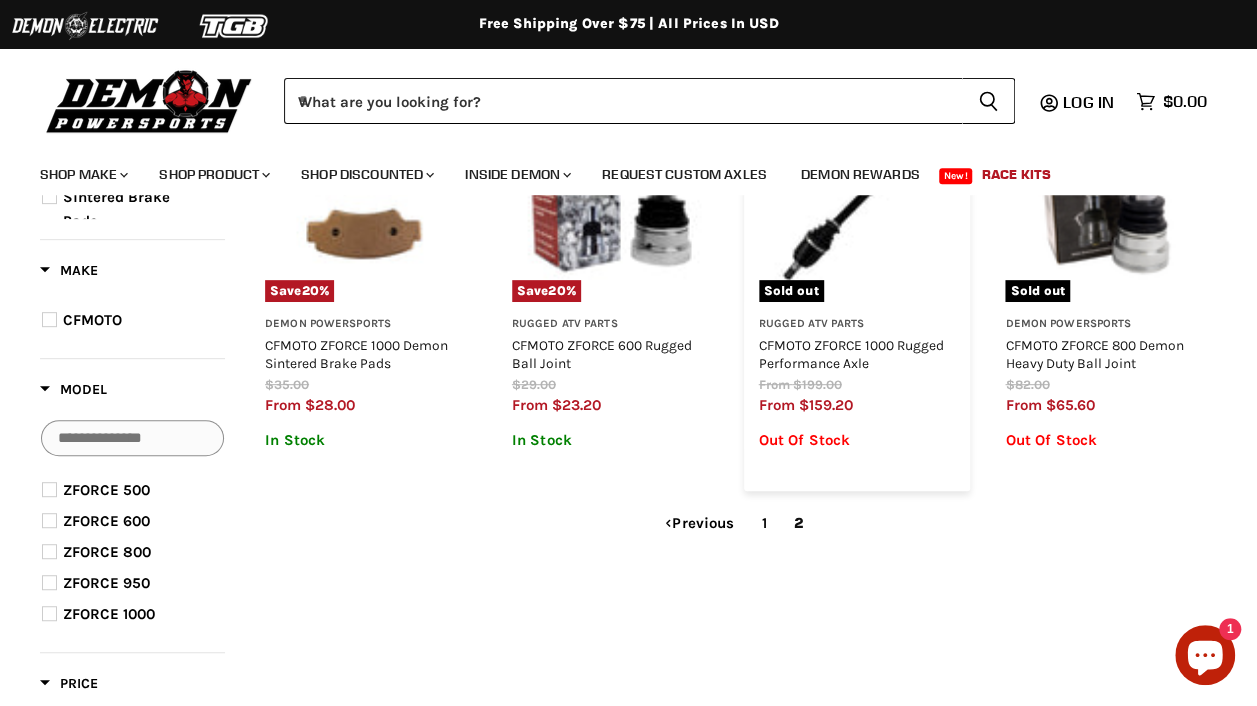 scroll, scrollTop: 0, scrollLeft: 0, axis: both 